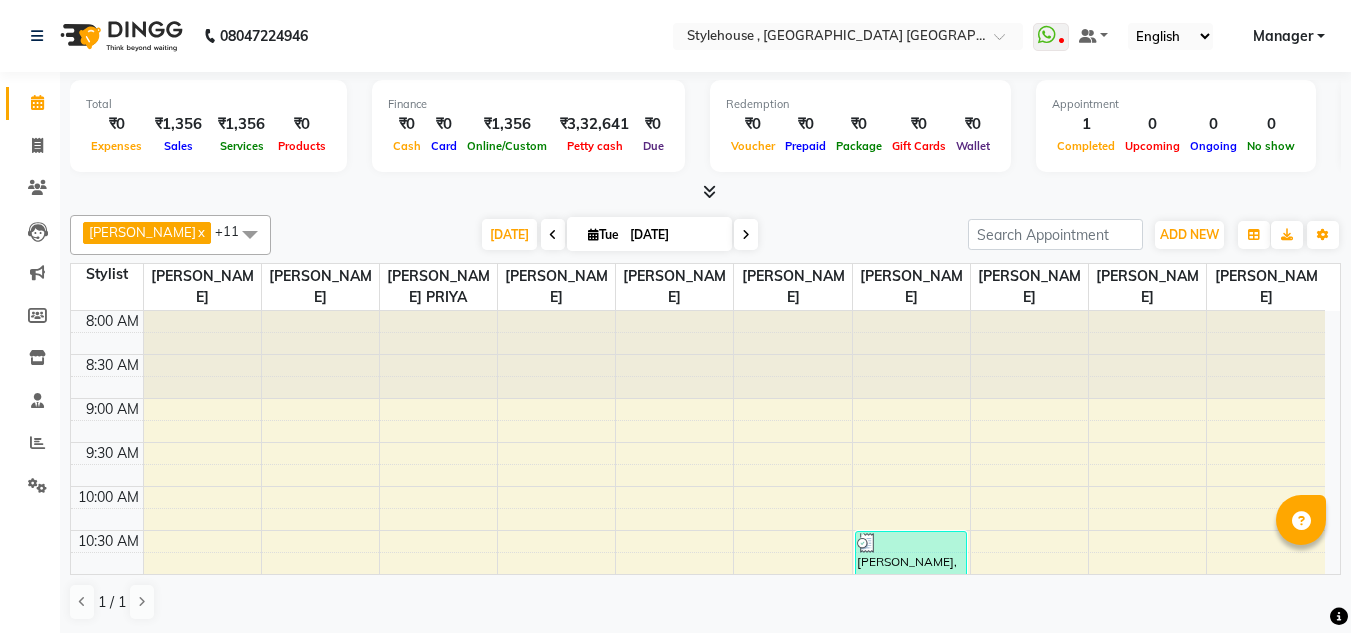 scroll, scrollTop: 0, scrollLeft: 0, axis: both 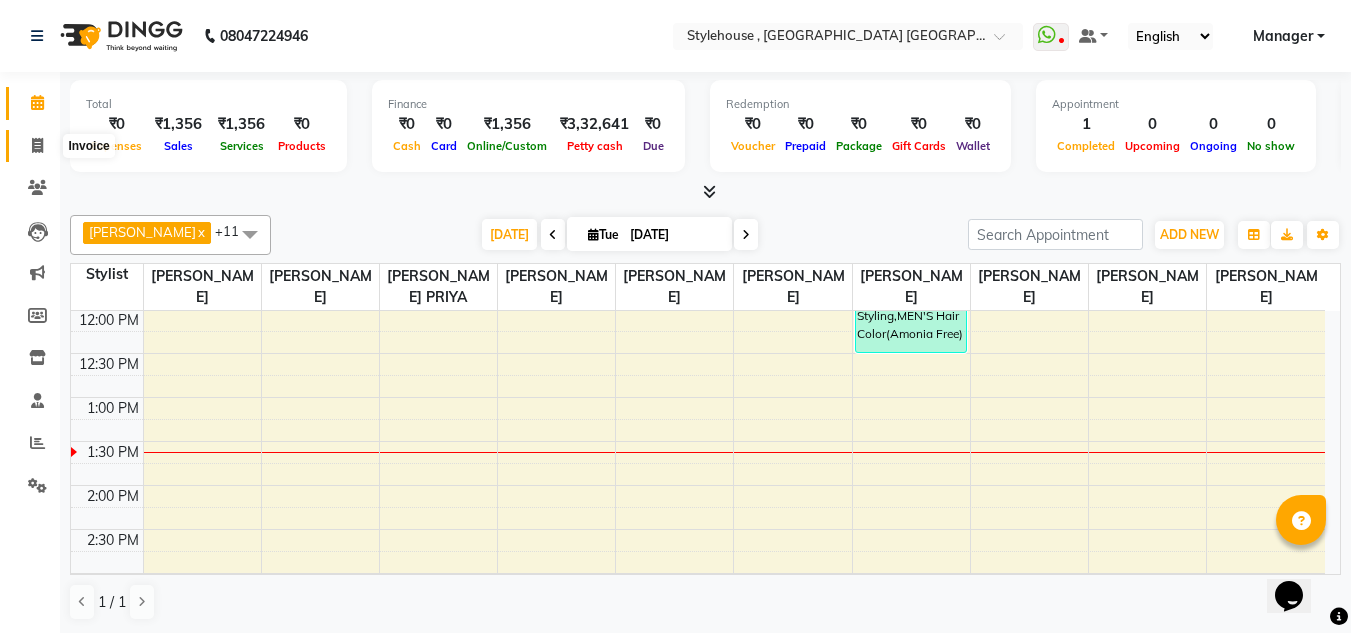 click 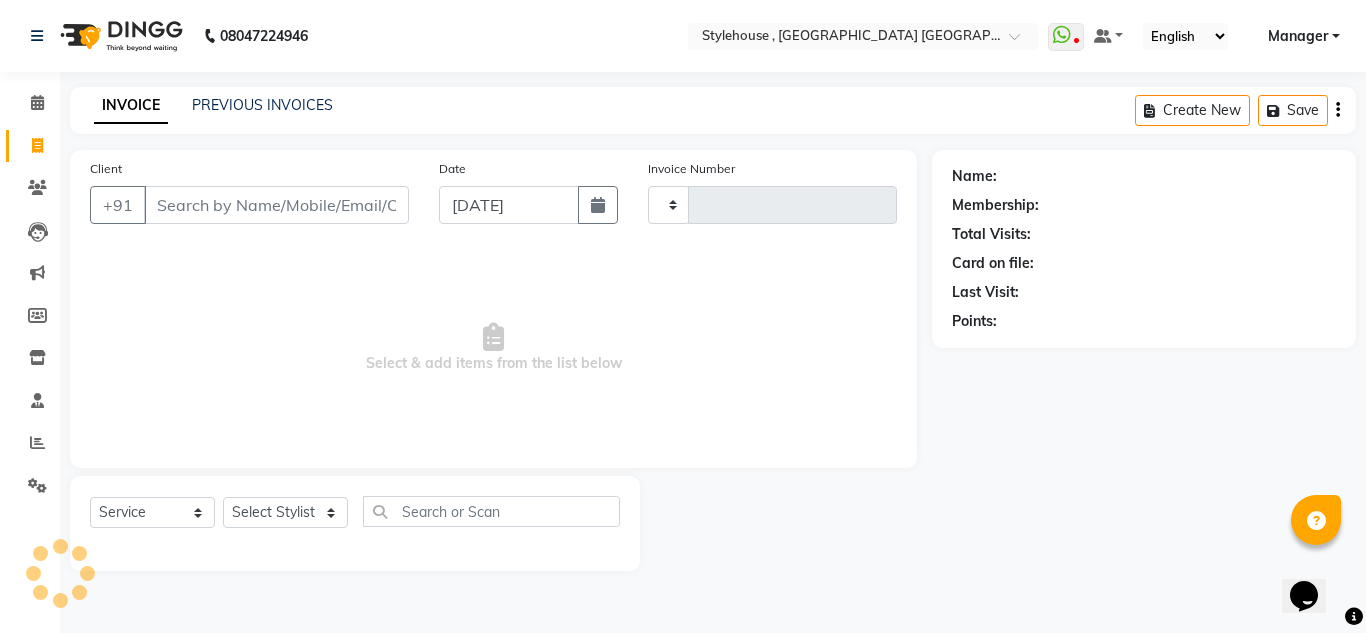 type on "1083" 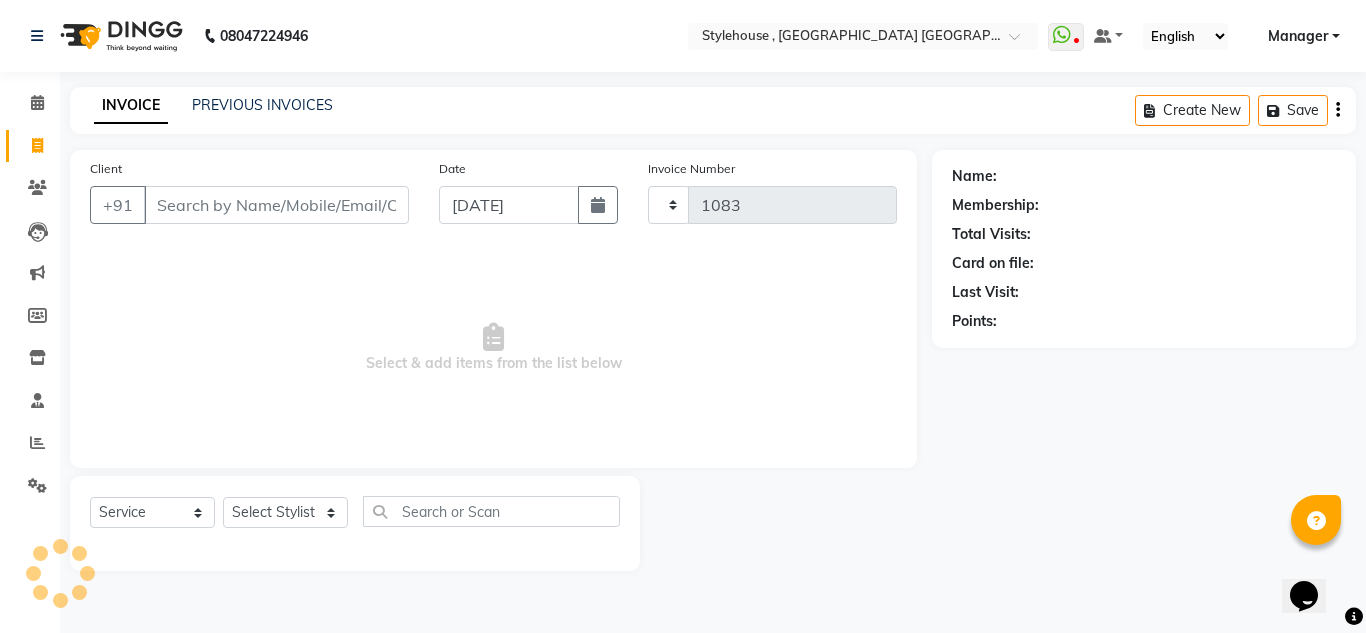 select on "7793" 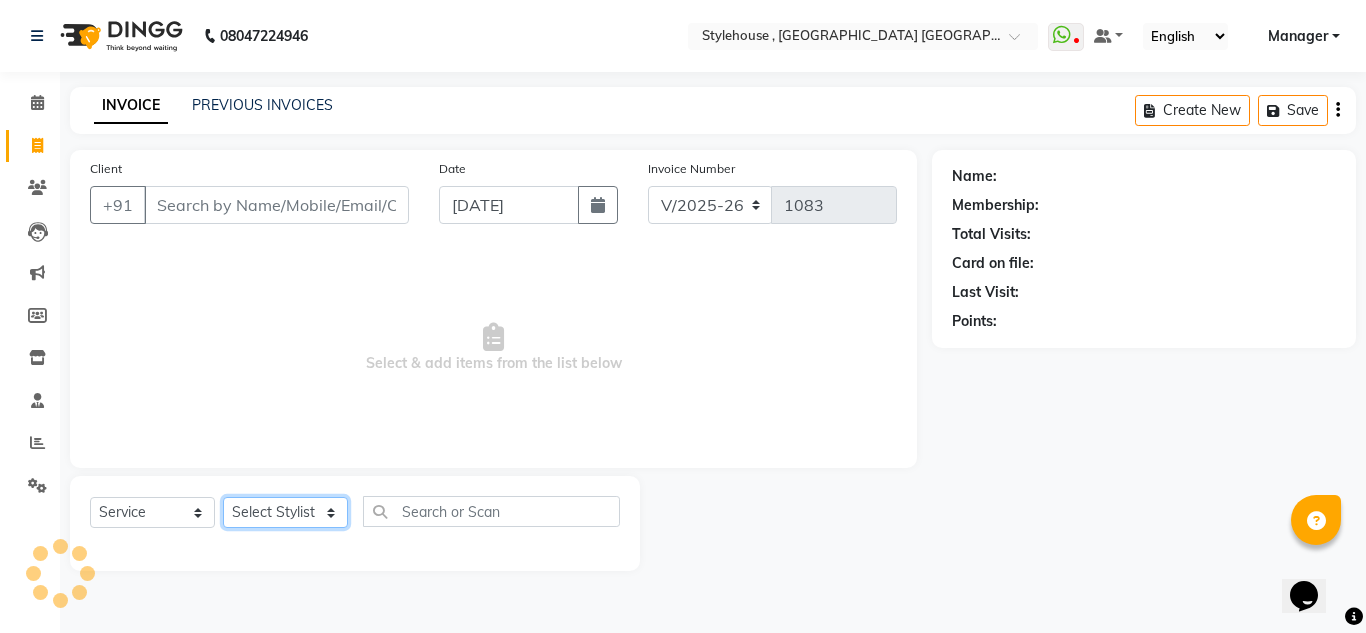 drag, startPoint x: 307, startPoint y: 509, endPoint x: 298, endPoint y: 498, distance: 14.21267 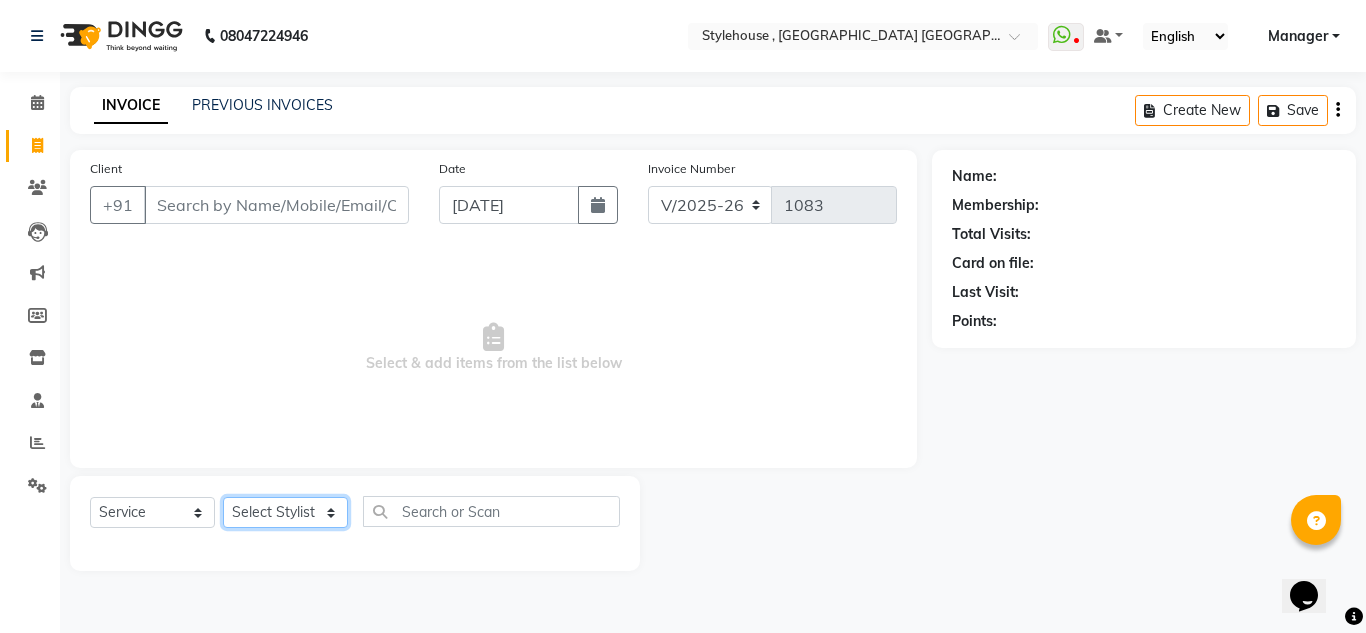 select on "69893" 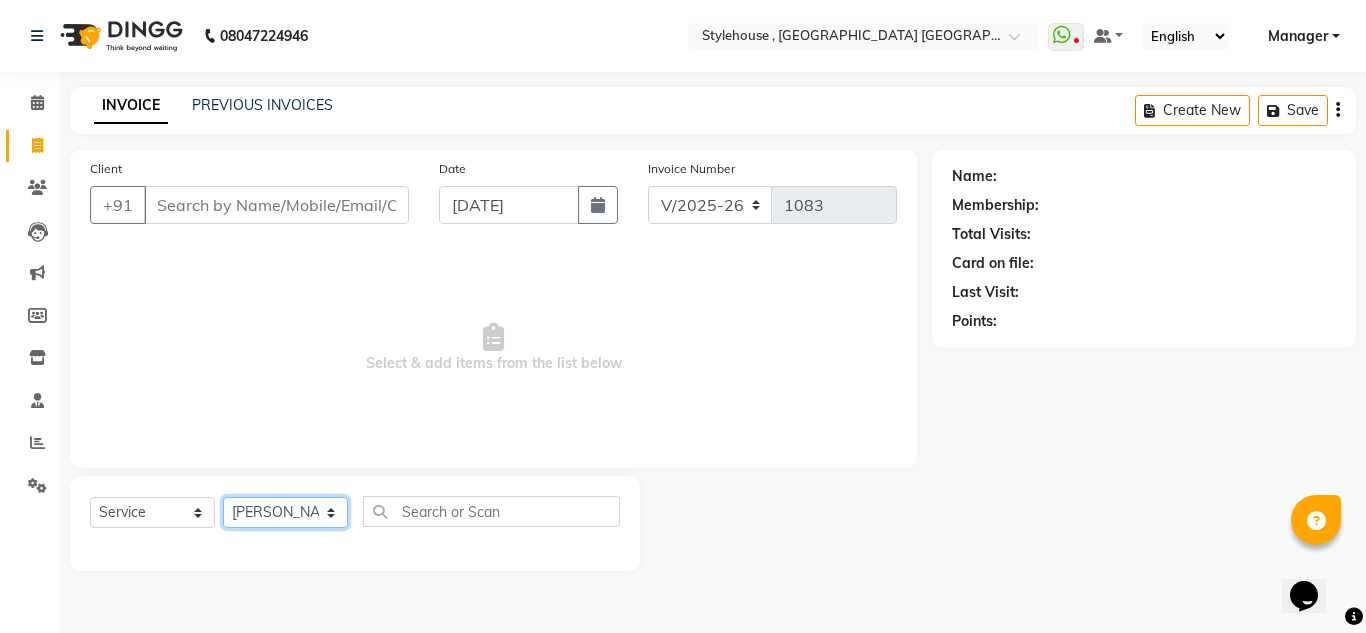 click on "Select Stylist [PERSON_NAME] [PERSON_NAME] [PERSON_NAME] [PERSON_NAME] PRIYA Manager [PERSON_NAME] [PERSON_NAME] [PERSON_NAME] PRIYANKA [PERSON_NAME] [PERSON_NAME] [PERSON_NAME] SAMEER [PERSON_NAME] [PERSON_NAME]" 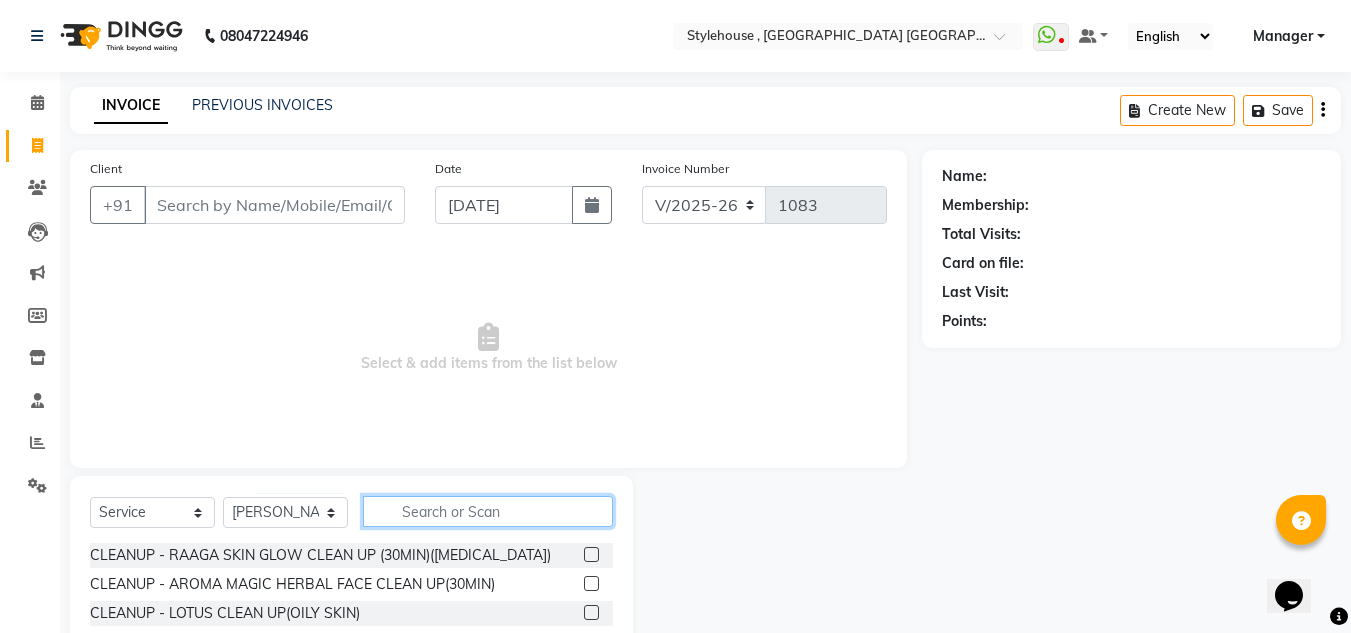 click 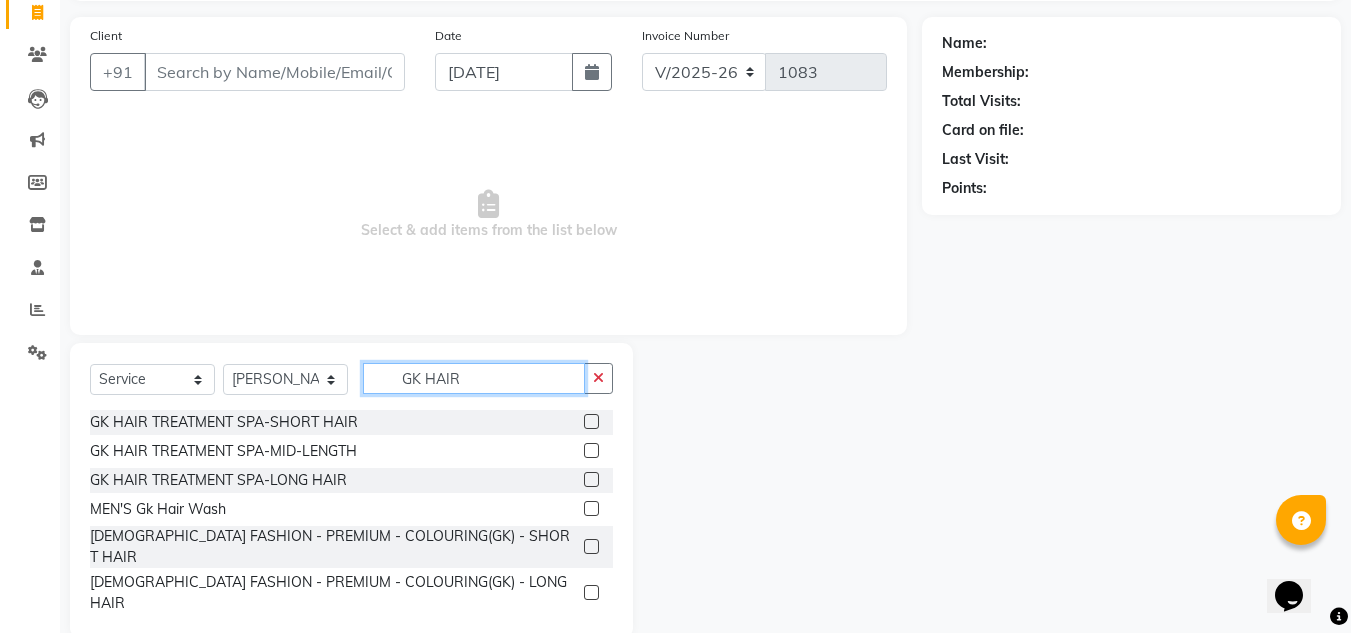 scroll, scrollTop: 142, scrollLeft: 0, axis: vertical 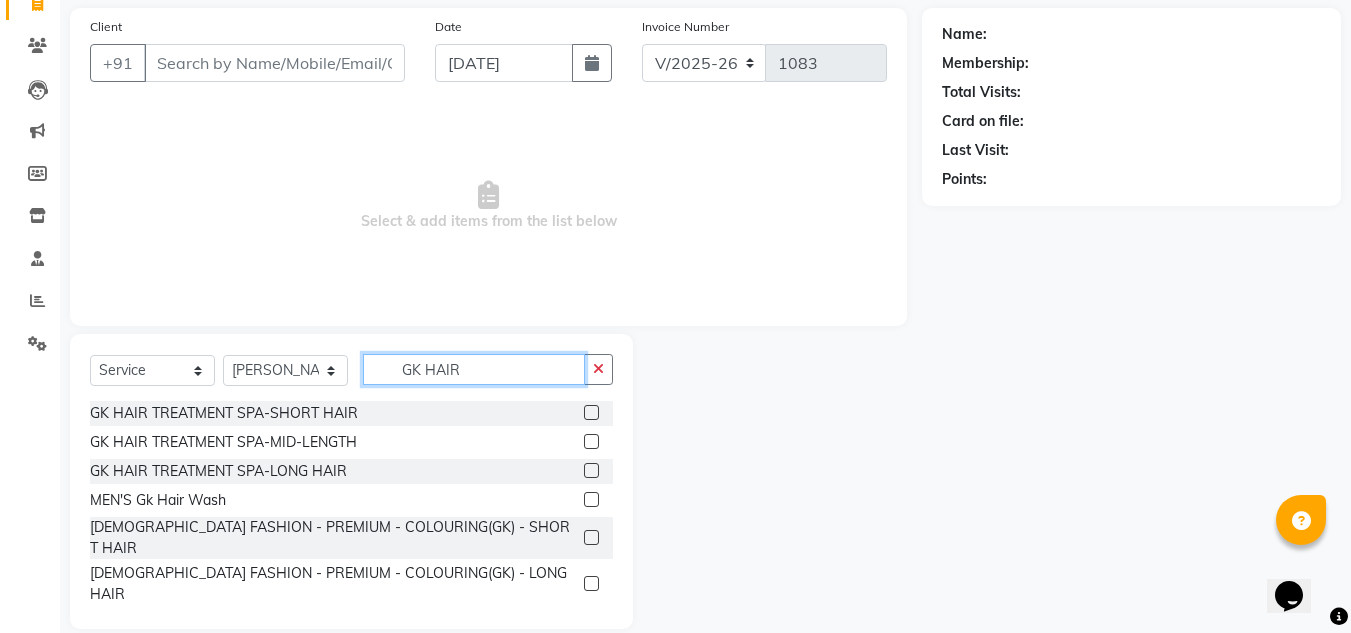 type on "GK HAIR" 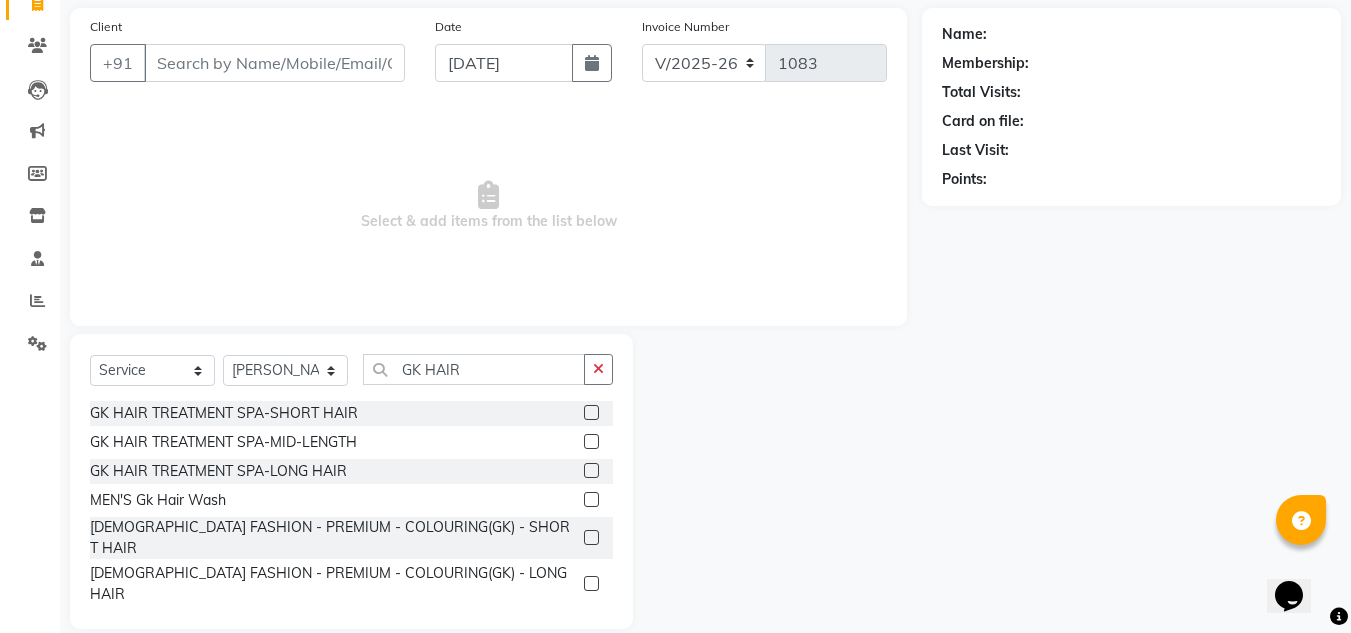 click 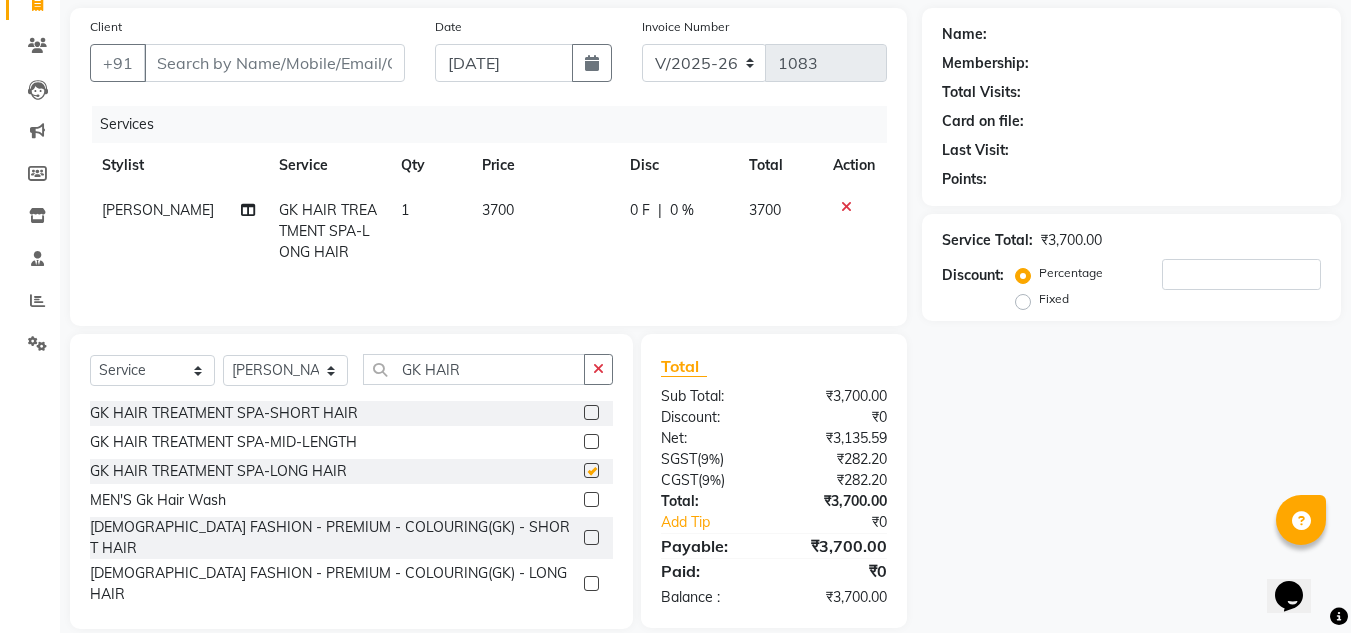 checkbox on "false" 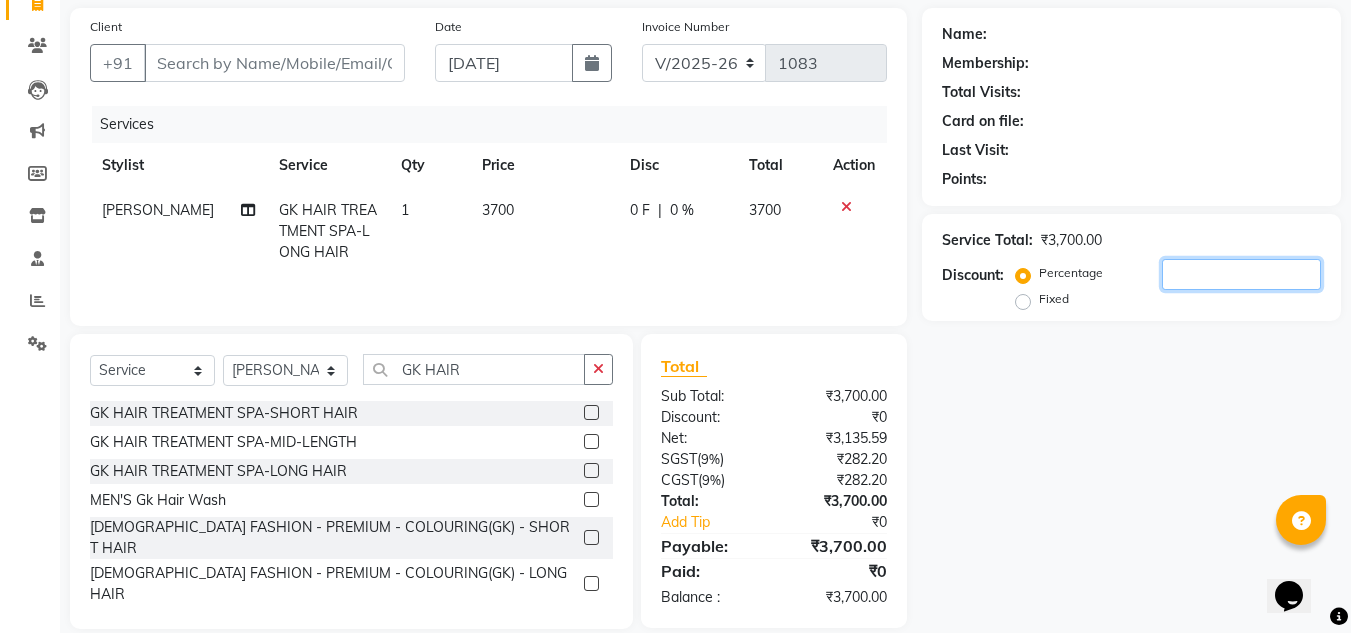 click 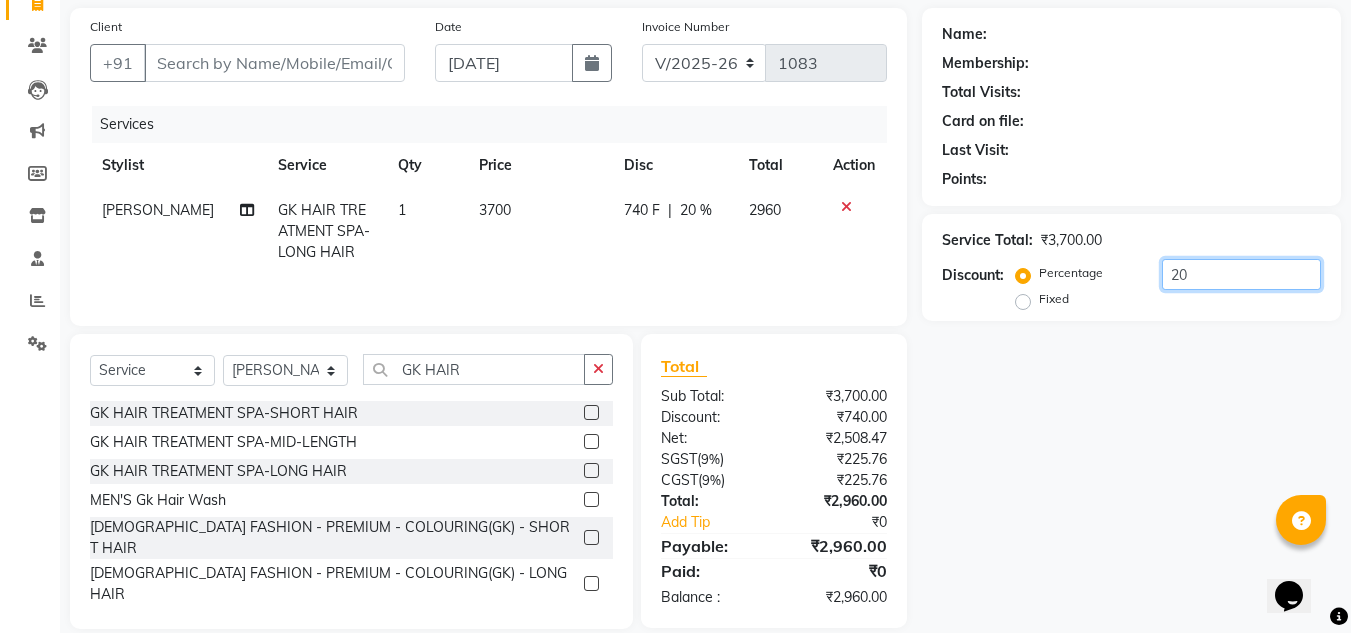 scroll, scrollTop: 167, scrollLeft: 0, axis: vertical 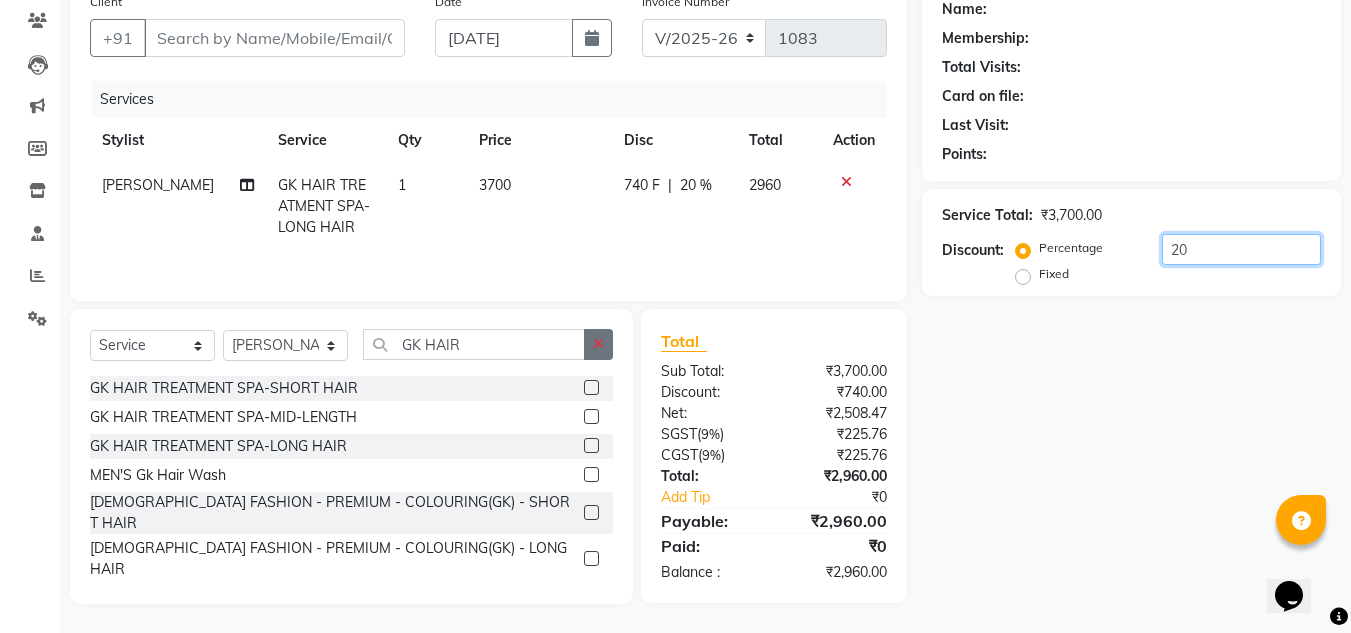 type on "20" 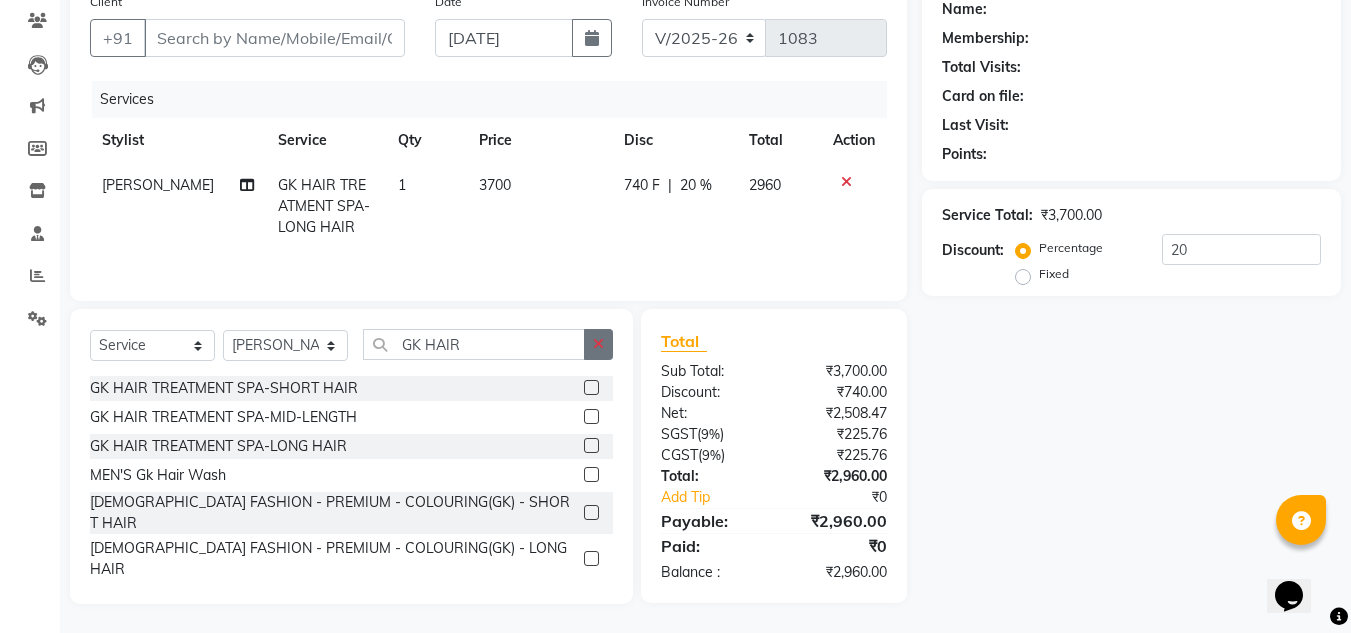 click 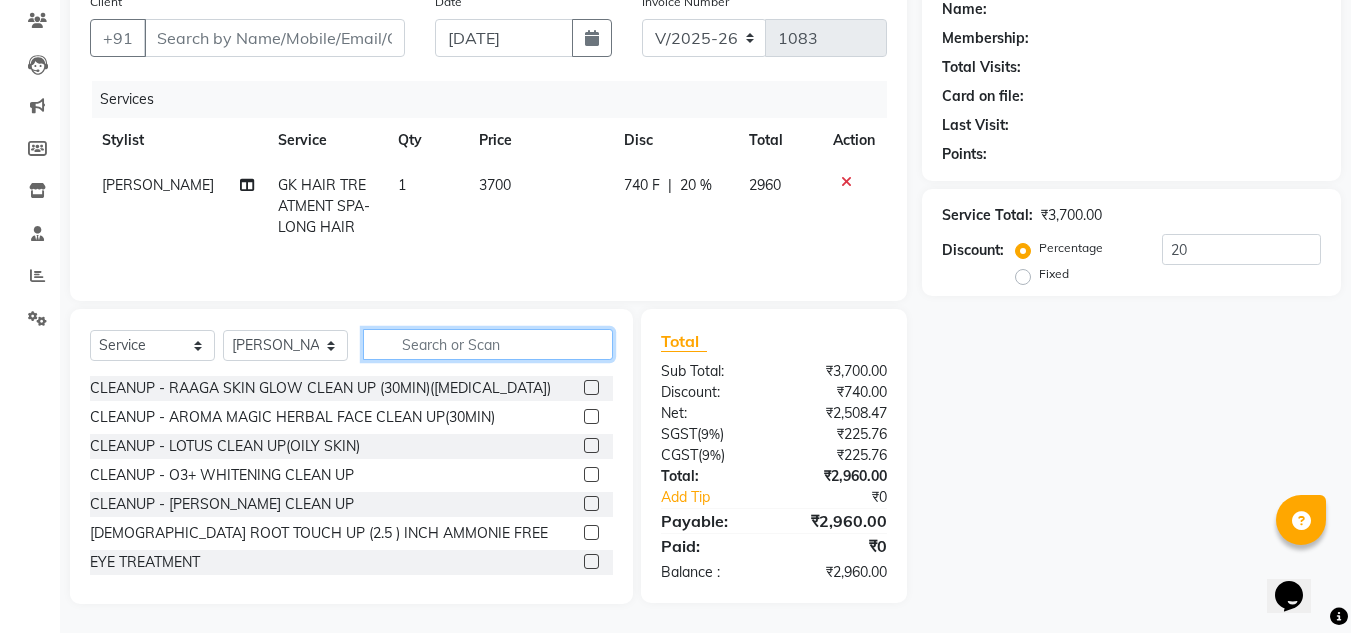 click 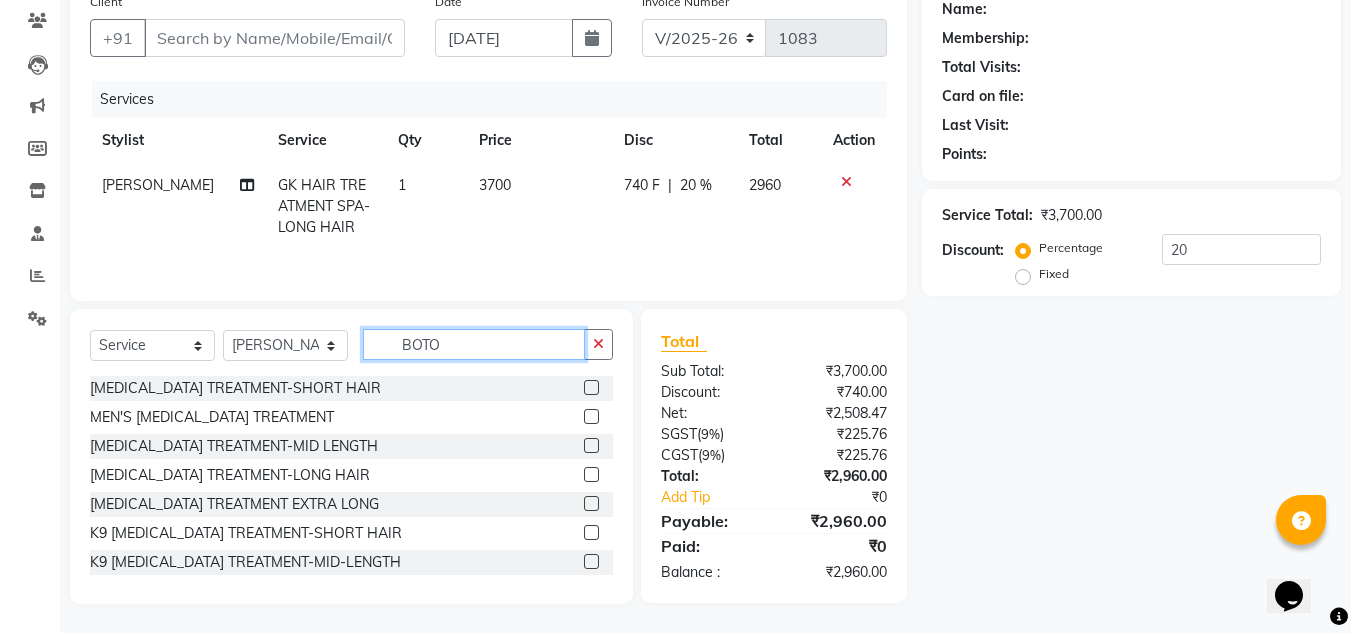 scroll, scrollTop: 90, scrollLeft: 0, axis: vertical 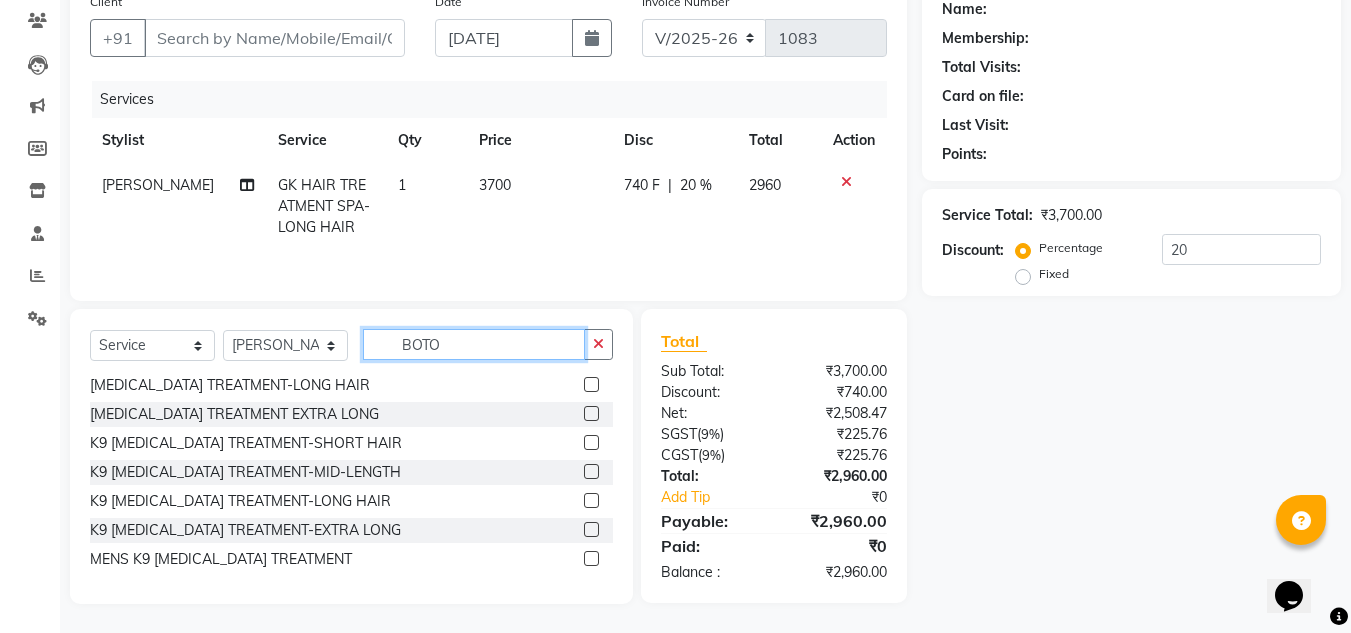 type on "BOTO" 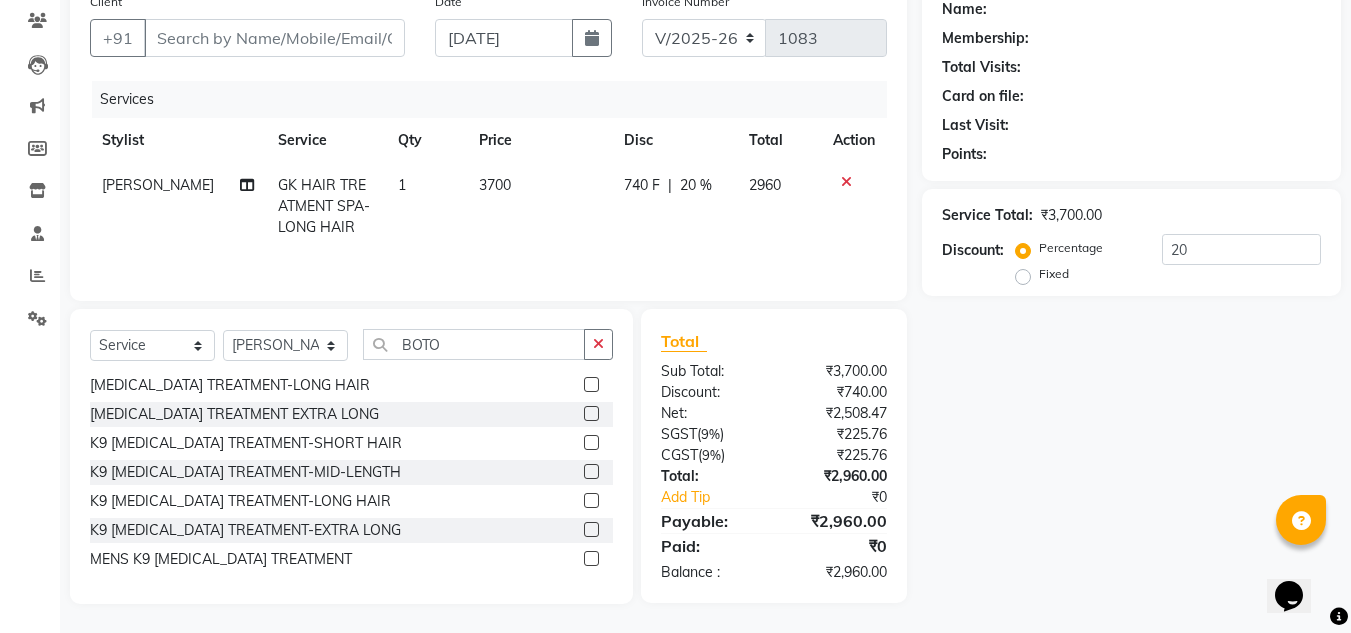 click 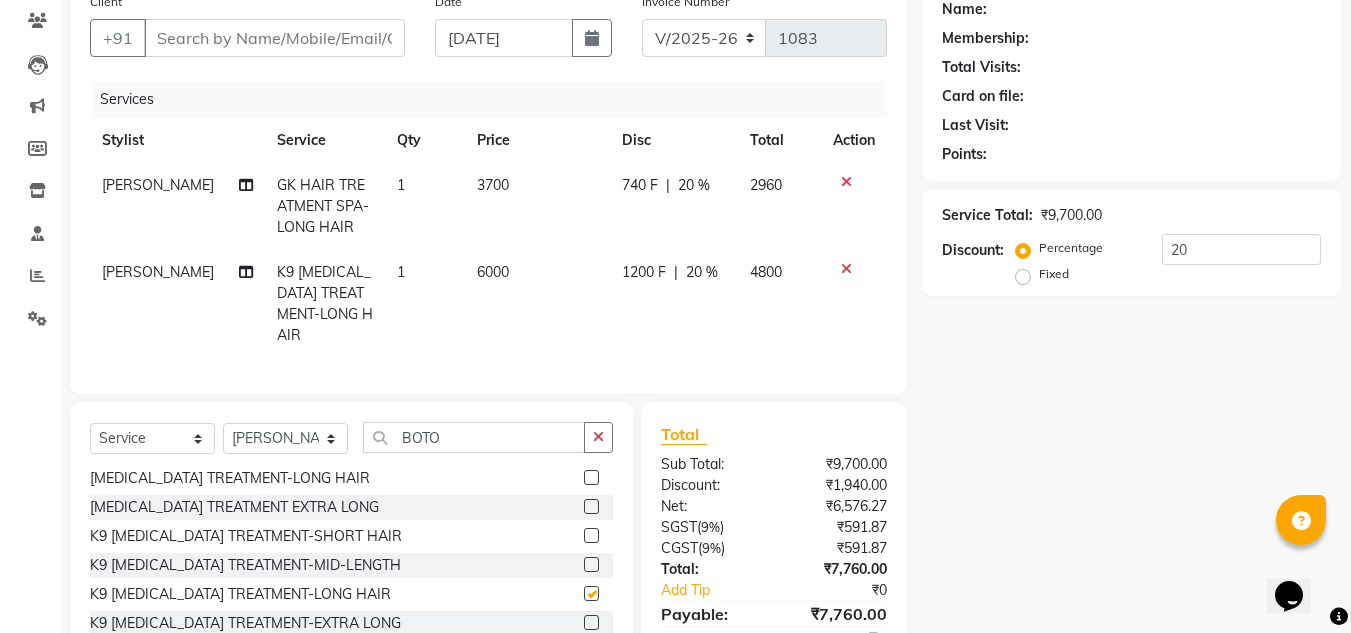 checkbox on "false" 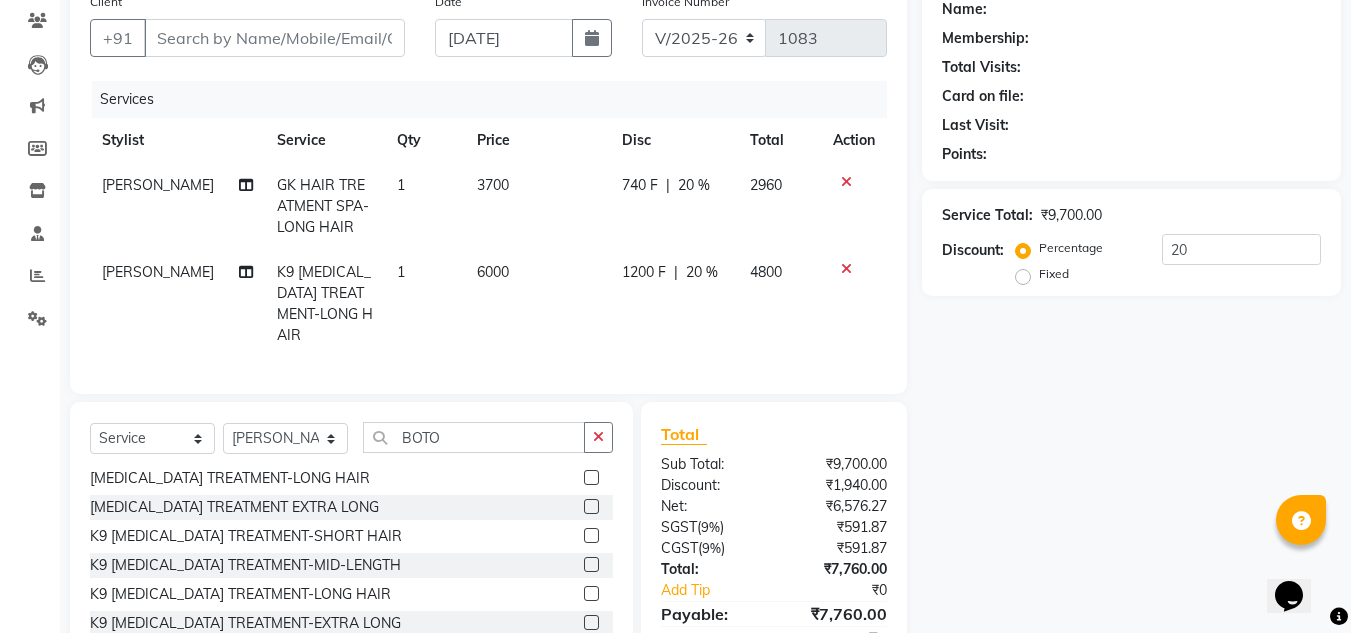 scroll, scrollTop: 255, scrollLeft: 0, axis: vertical 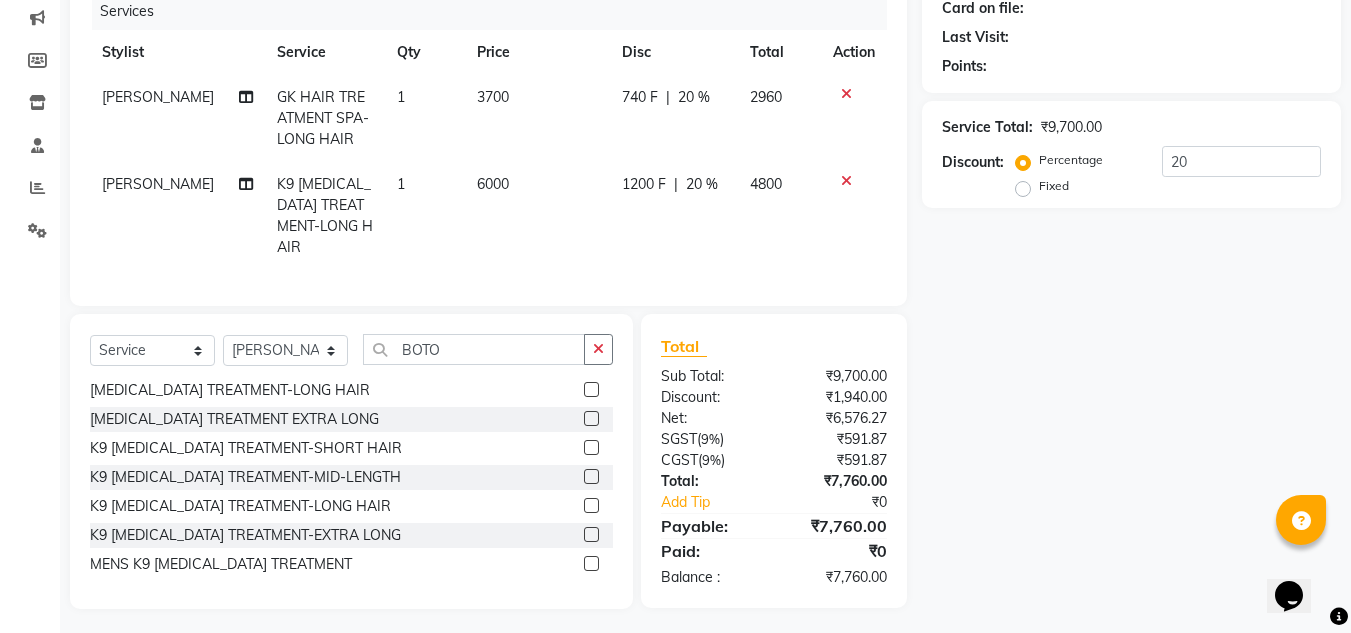click 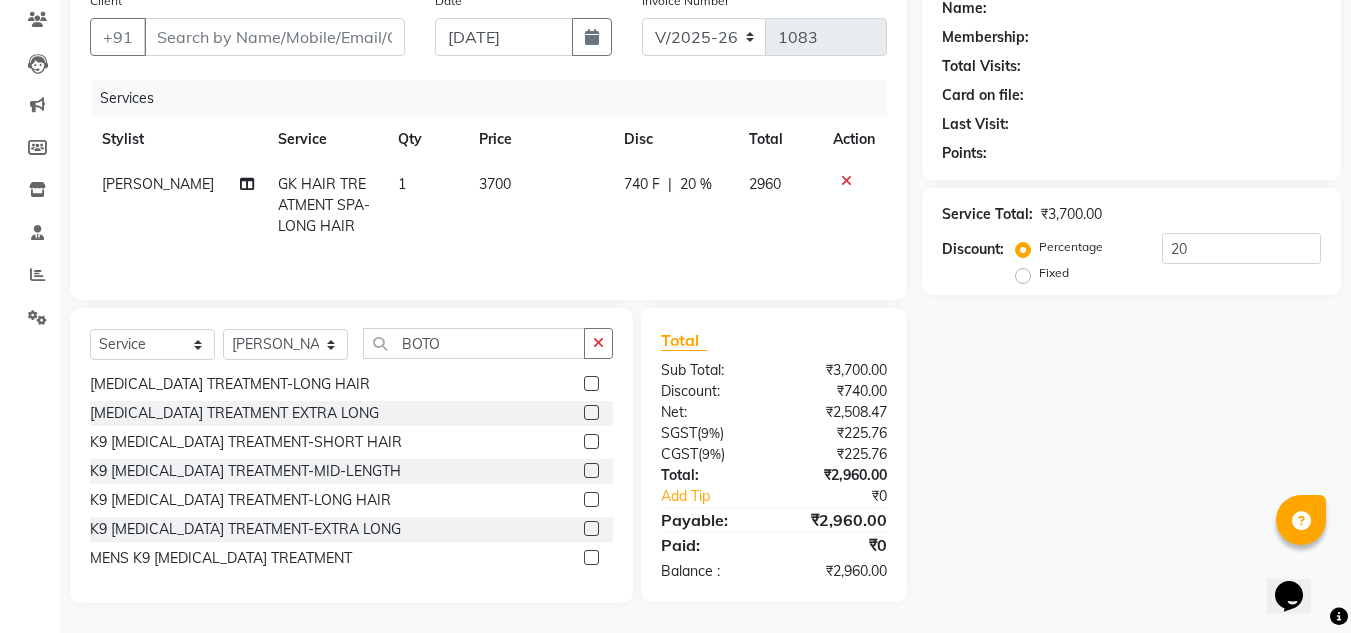 scroll, scrollTop: 168, scrollLeft: 0, axis: vertical 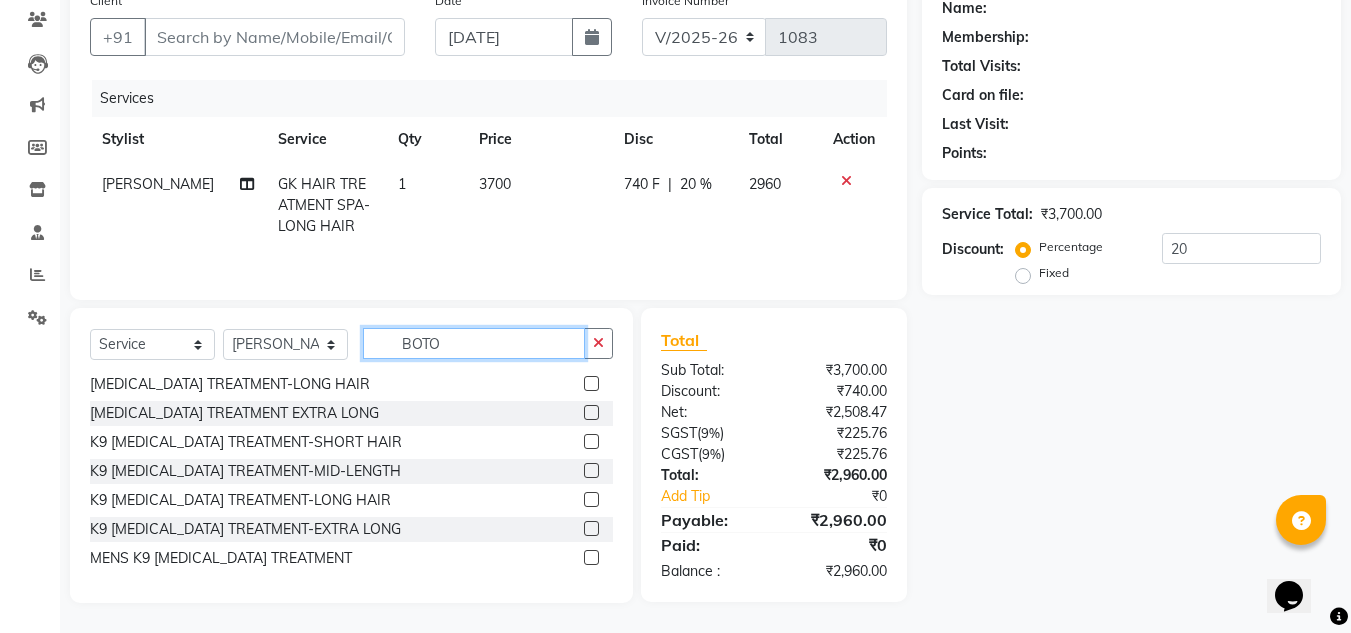 click on "BOTO" 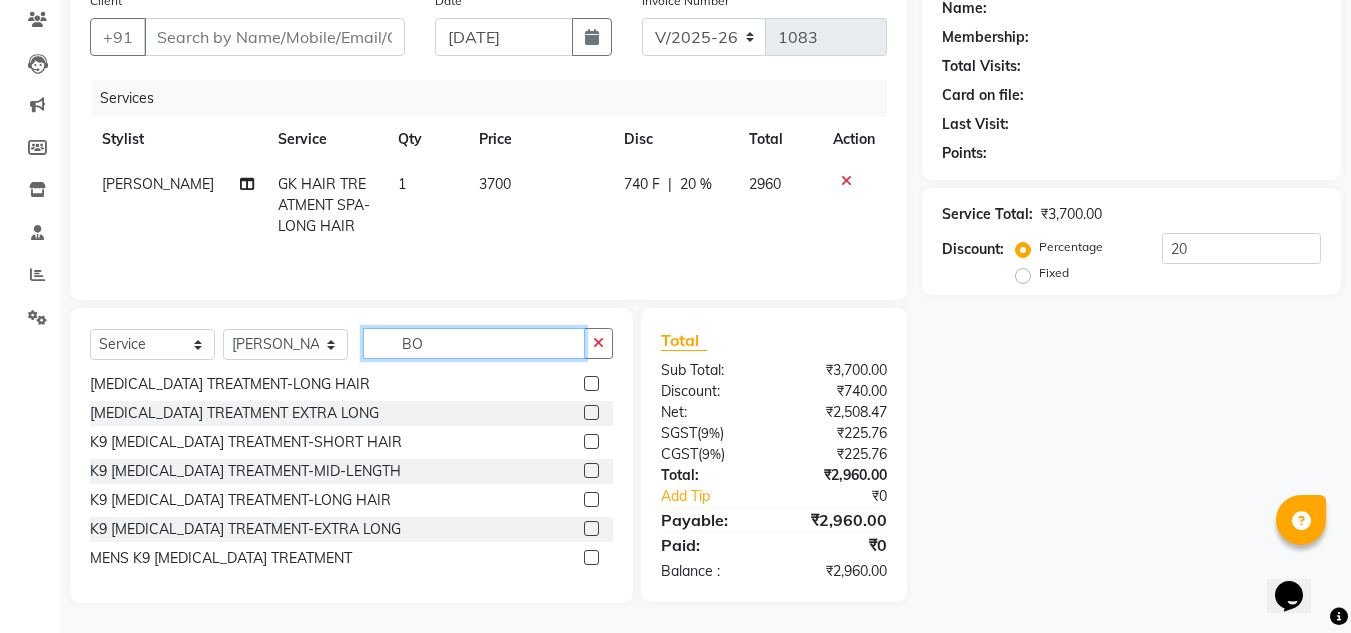 scroll, scrollTop: 658, scrollLeft: 0, axis: vertical 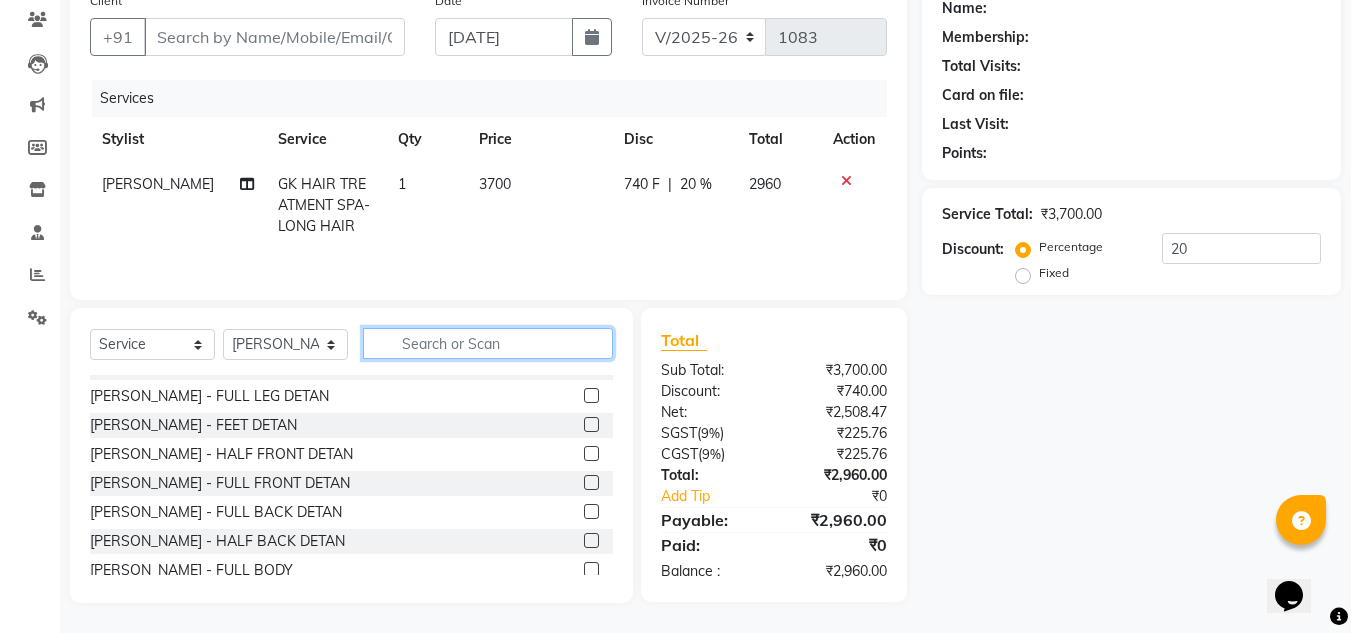 type 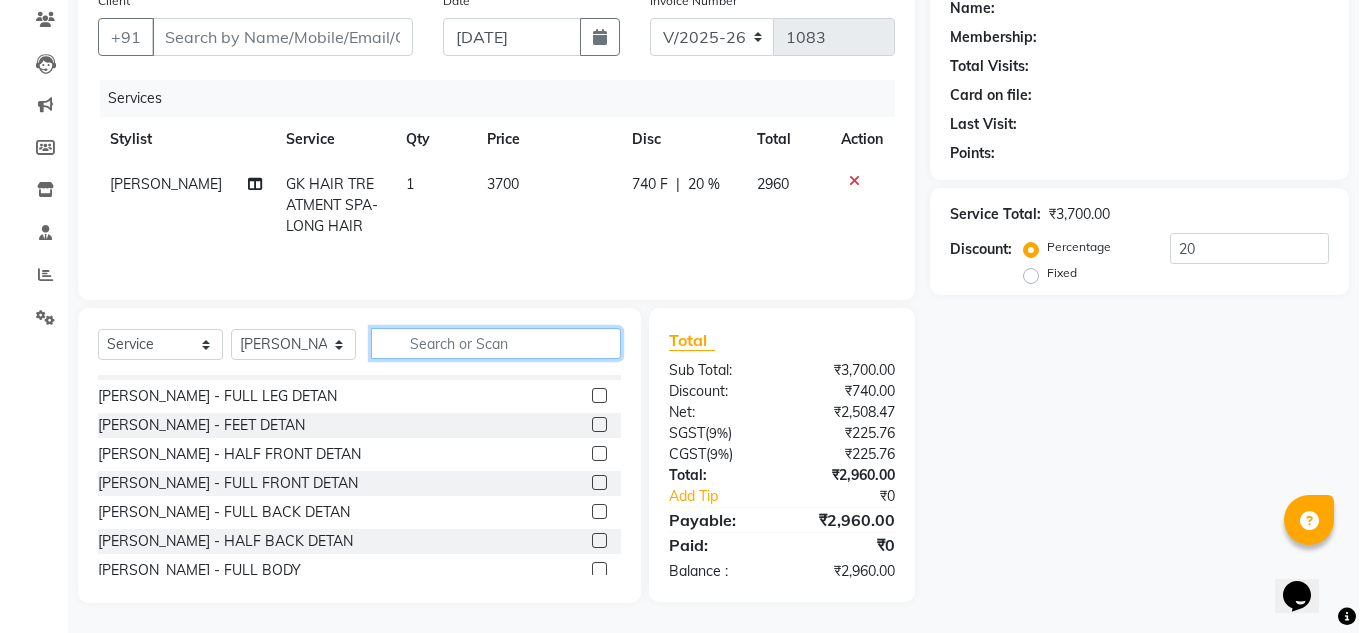 scroll, scrollTop: 0, scrollLeft: 0, axis: both 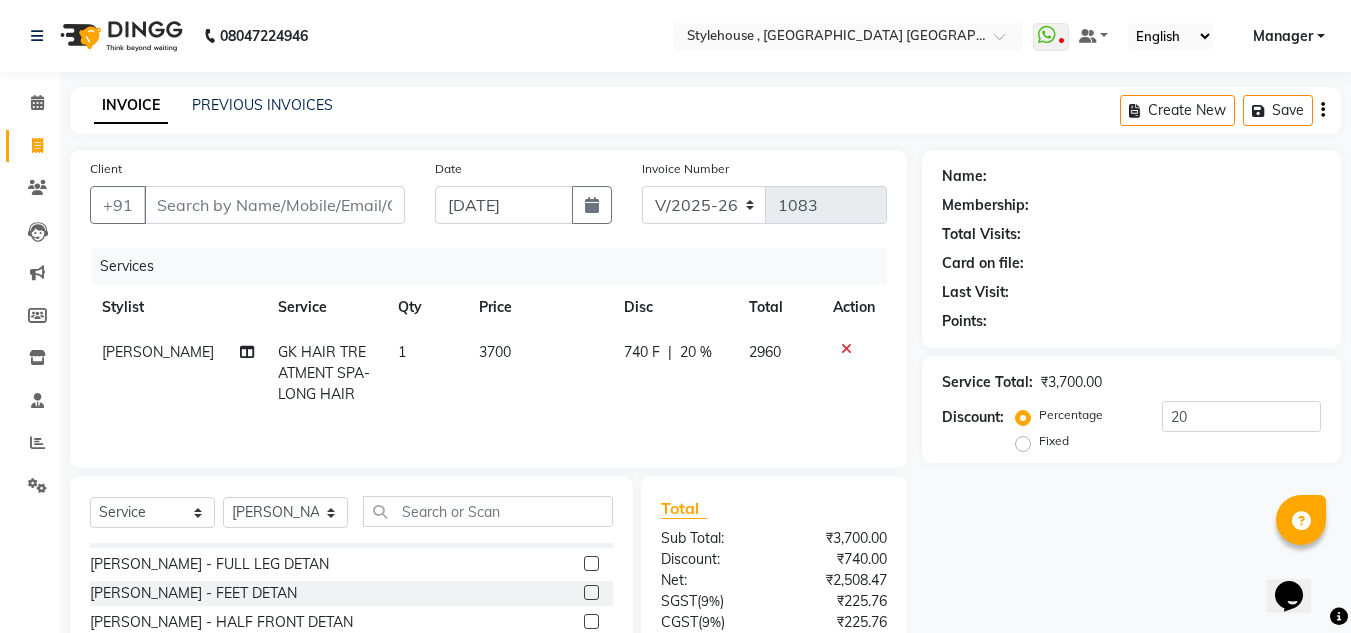 click 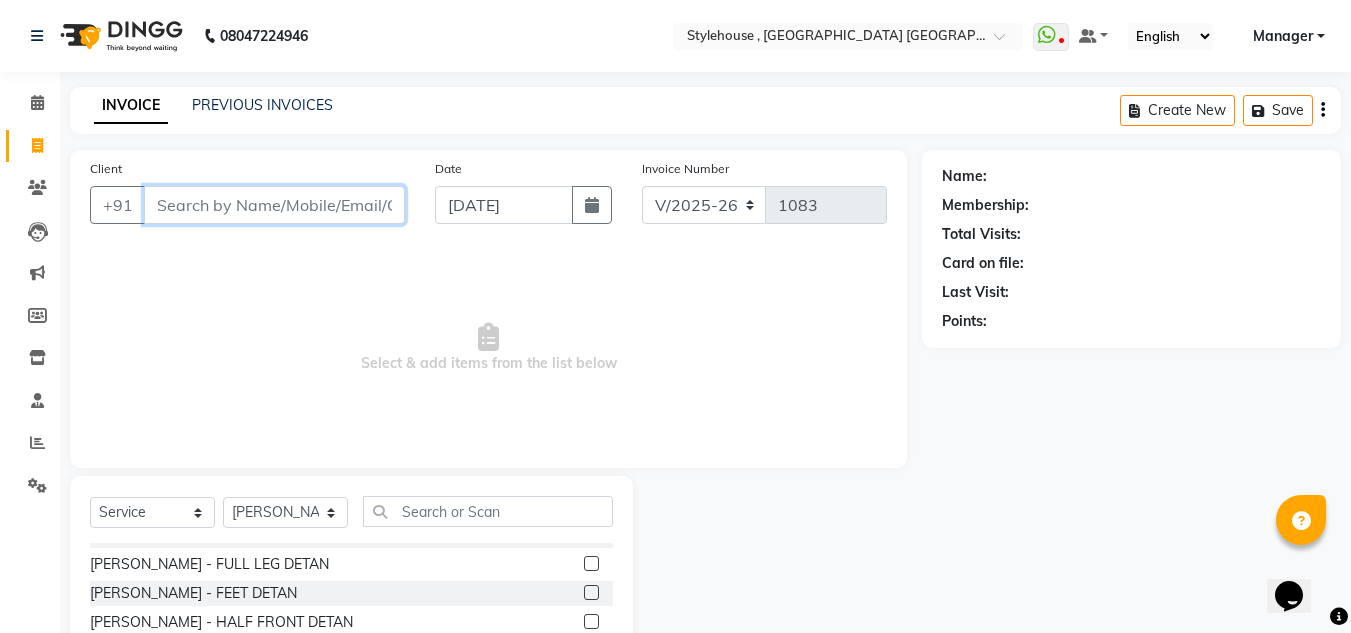 click on "Client" at bounding box center [274, 205] 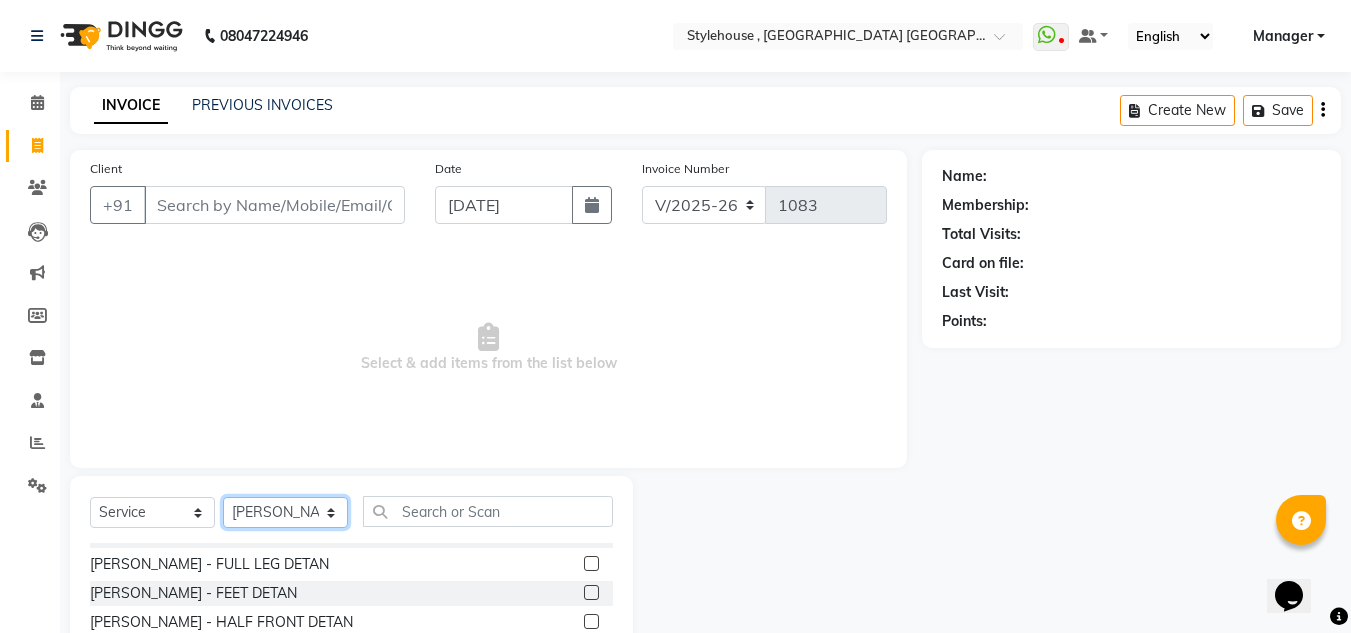 click on "Select Stylist [PERSON_NAME] [PERSON_NAME] [PERSON_NAME] [PERSON_NAME] PRIYA Manager [PERSON_NAME] [PERSON_NAME] [PERSON_NAME] PRIYANKA [PERSON_NAME] [PERSON_NAME] [PERSON_NAME] SAMEER [PERSON_NAME] [PERSON_NAME]" 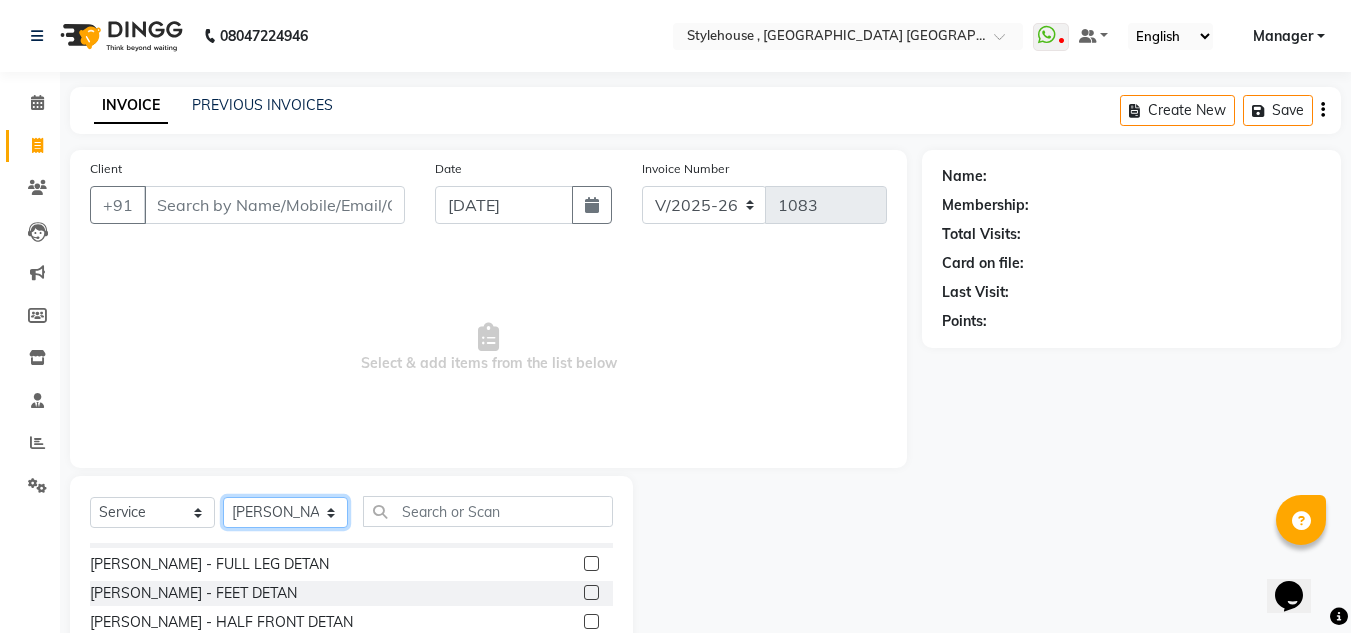 select on "69899" 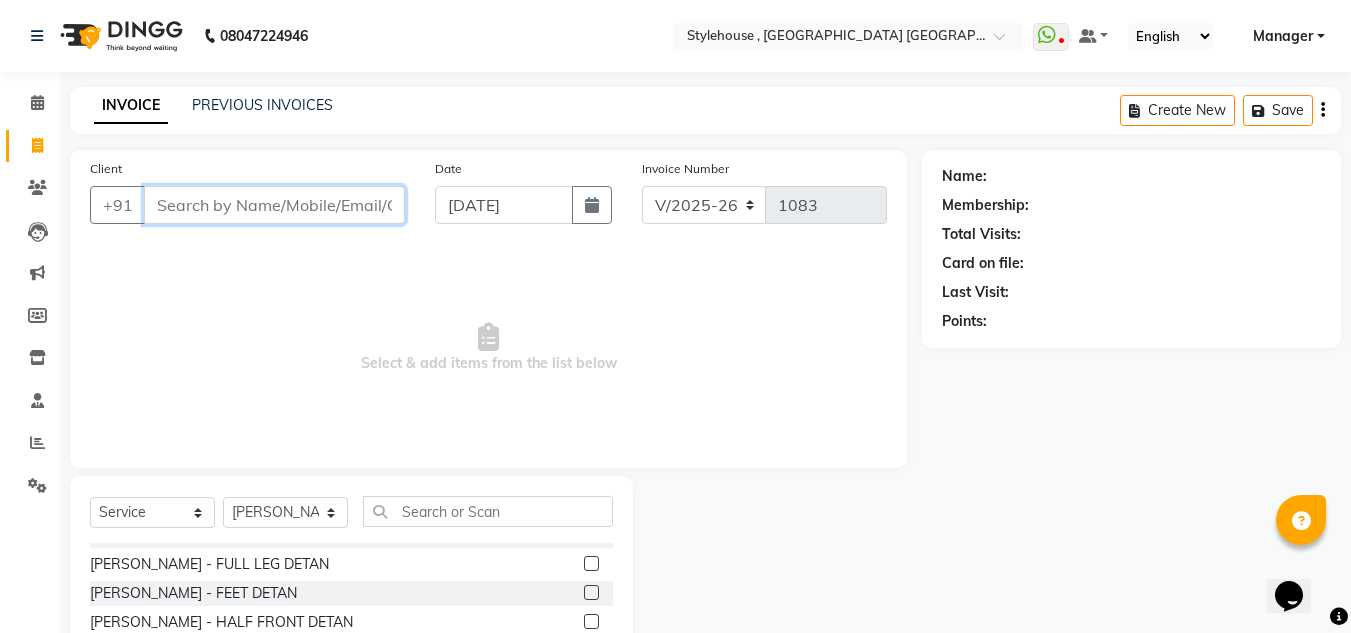 click on "Client" at bounding box center [274, 205] 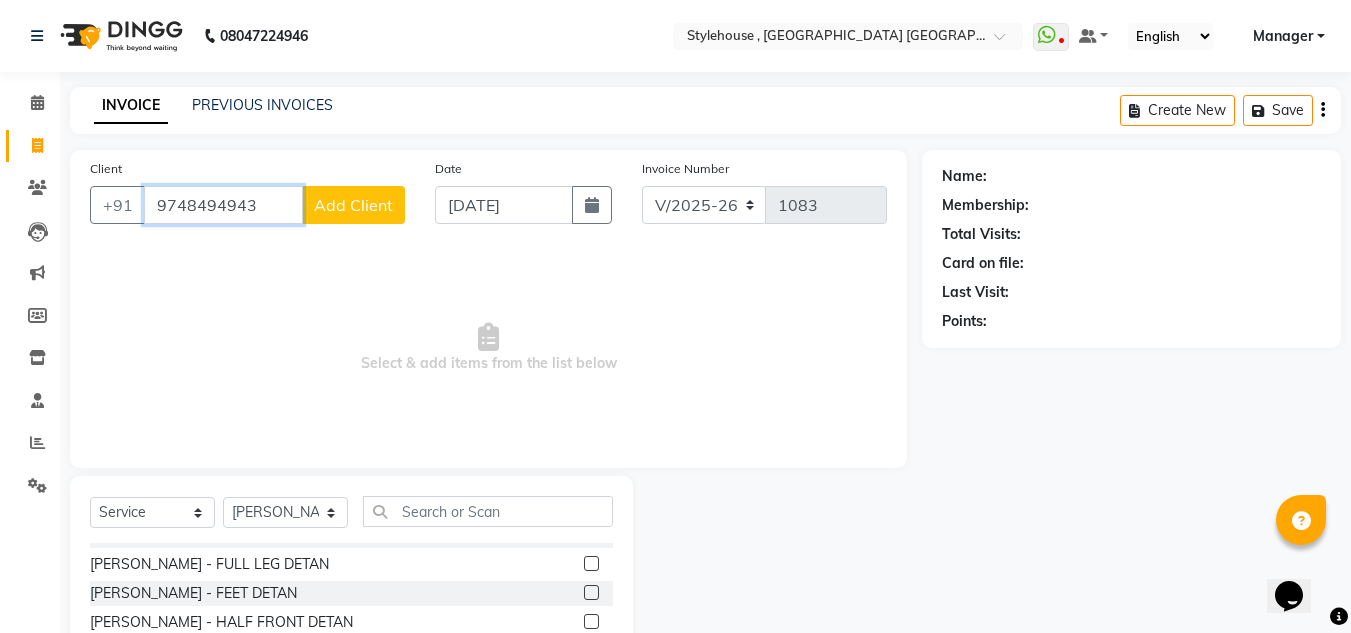 type on "9748494943" 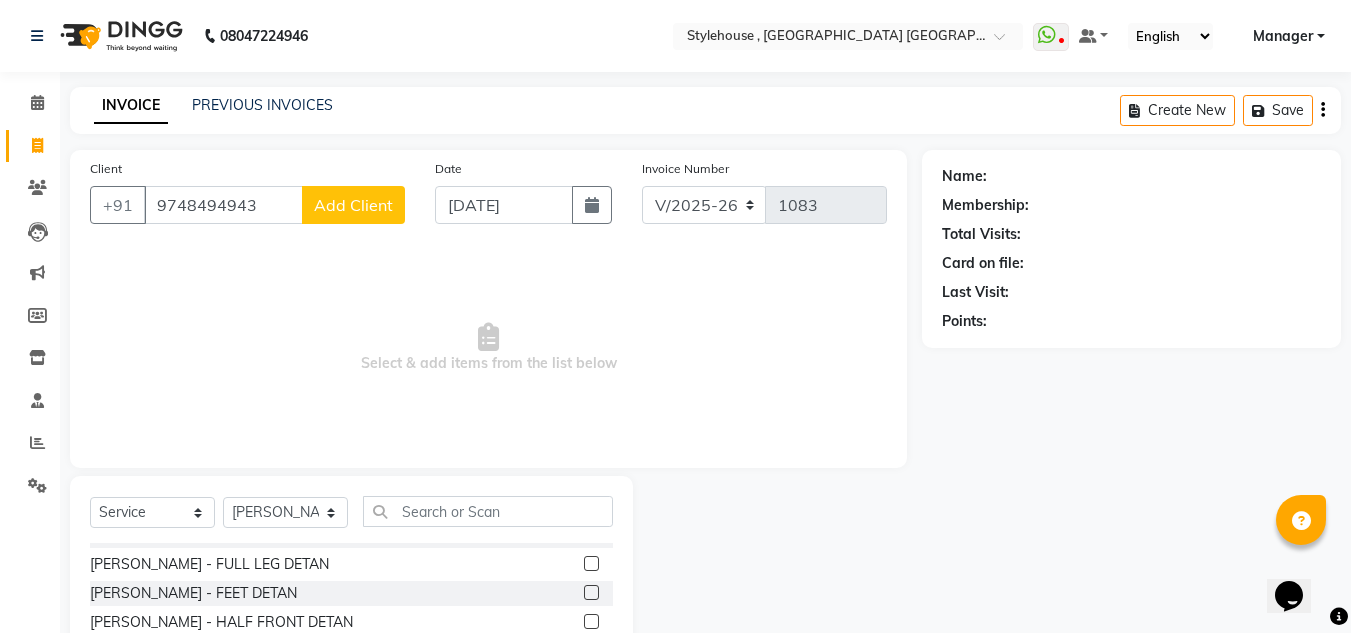 click on "Add Client" 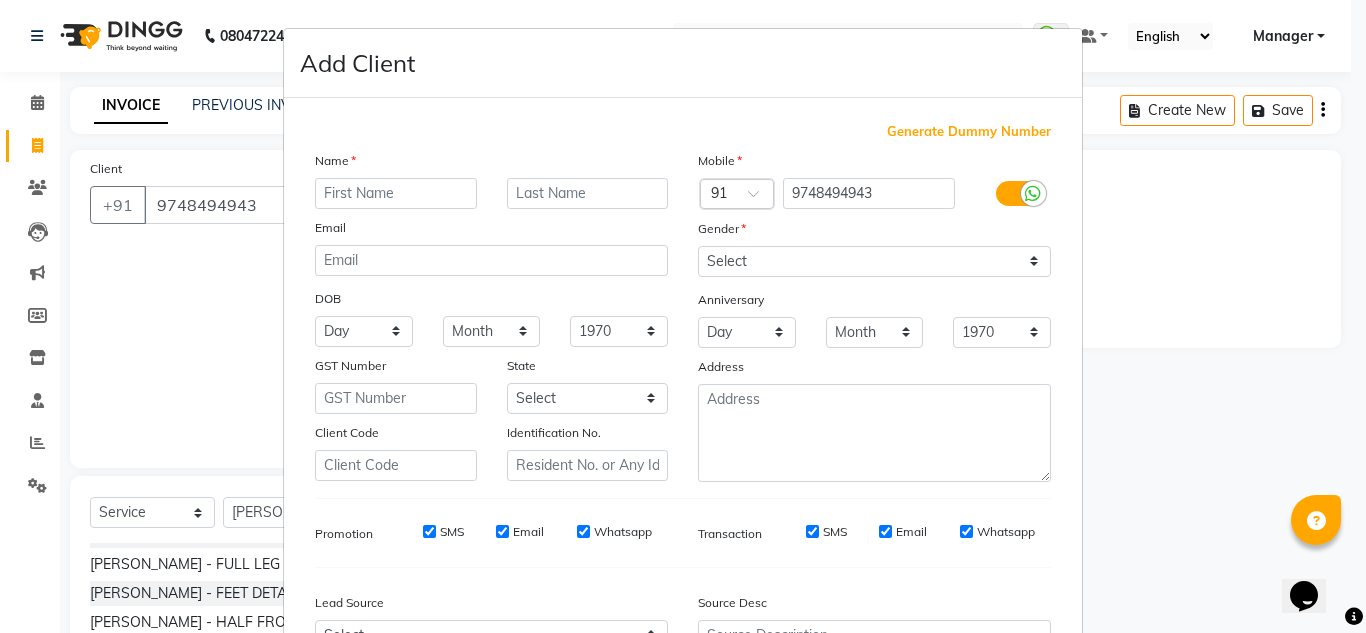click at bounding box center (396, 193) 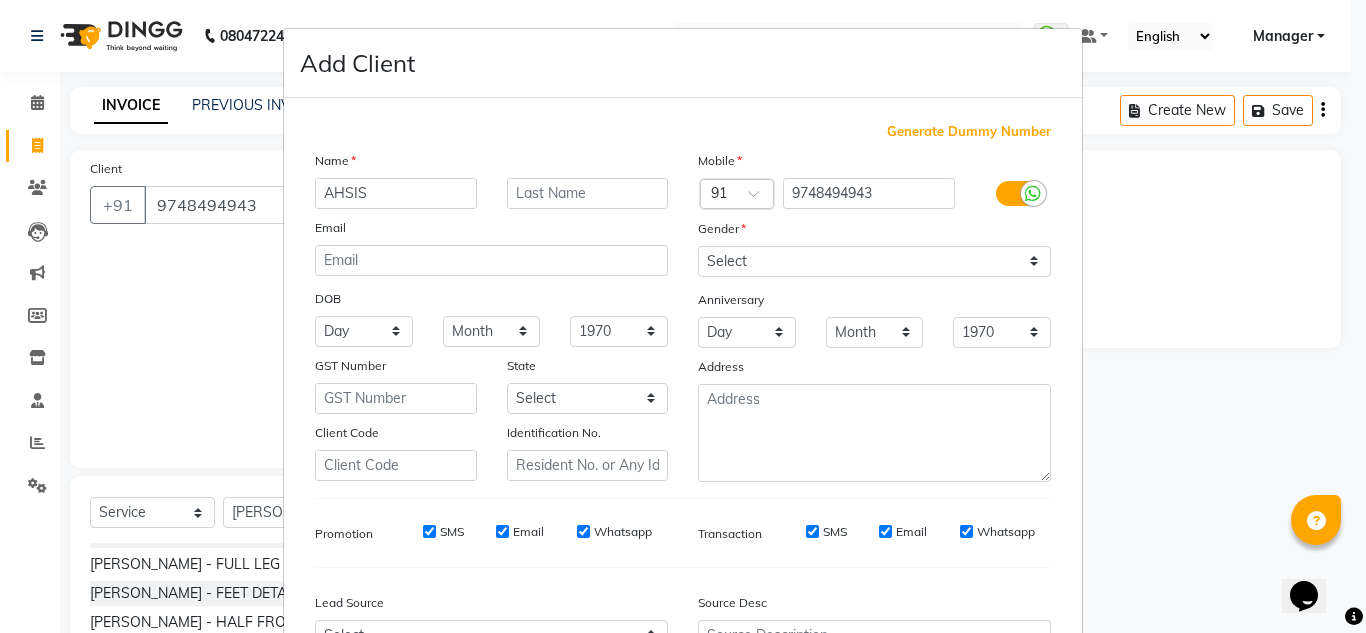 type on "AHSIS" 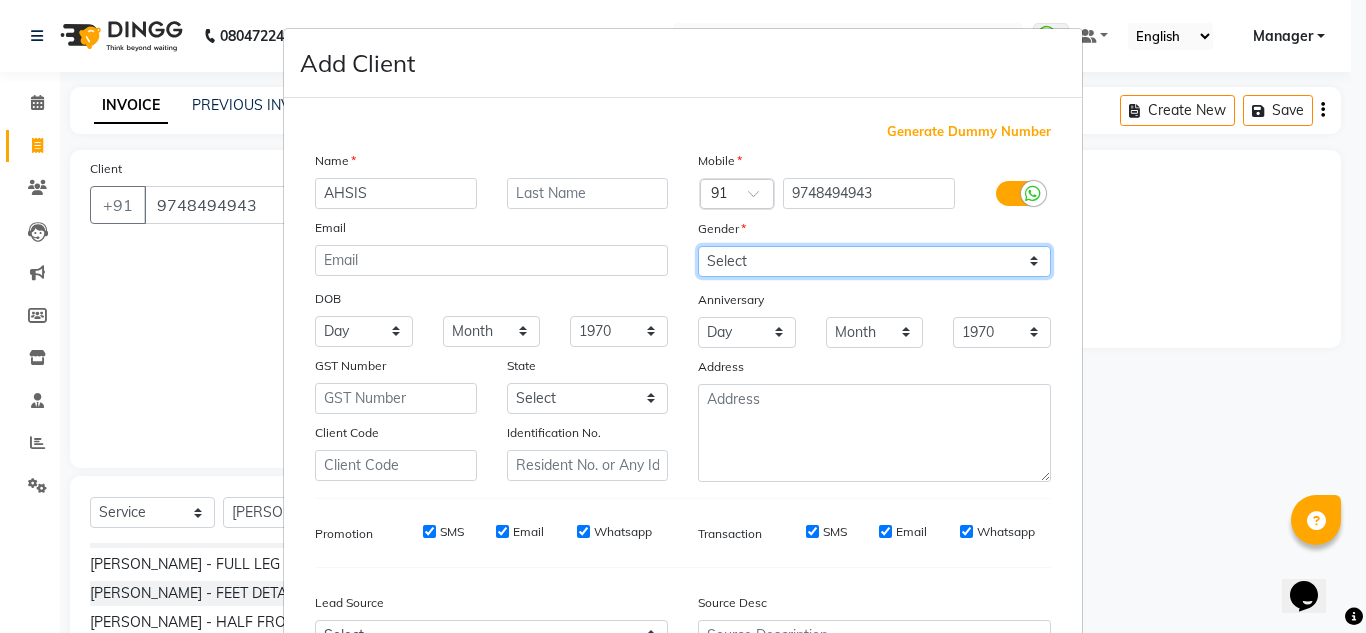 click on "Select [DEMOGRAPHIC_DATA] [DEMOGRAPHIC_DATA] Other Prefer Not To Say" at bounding box center [874, 261] 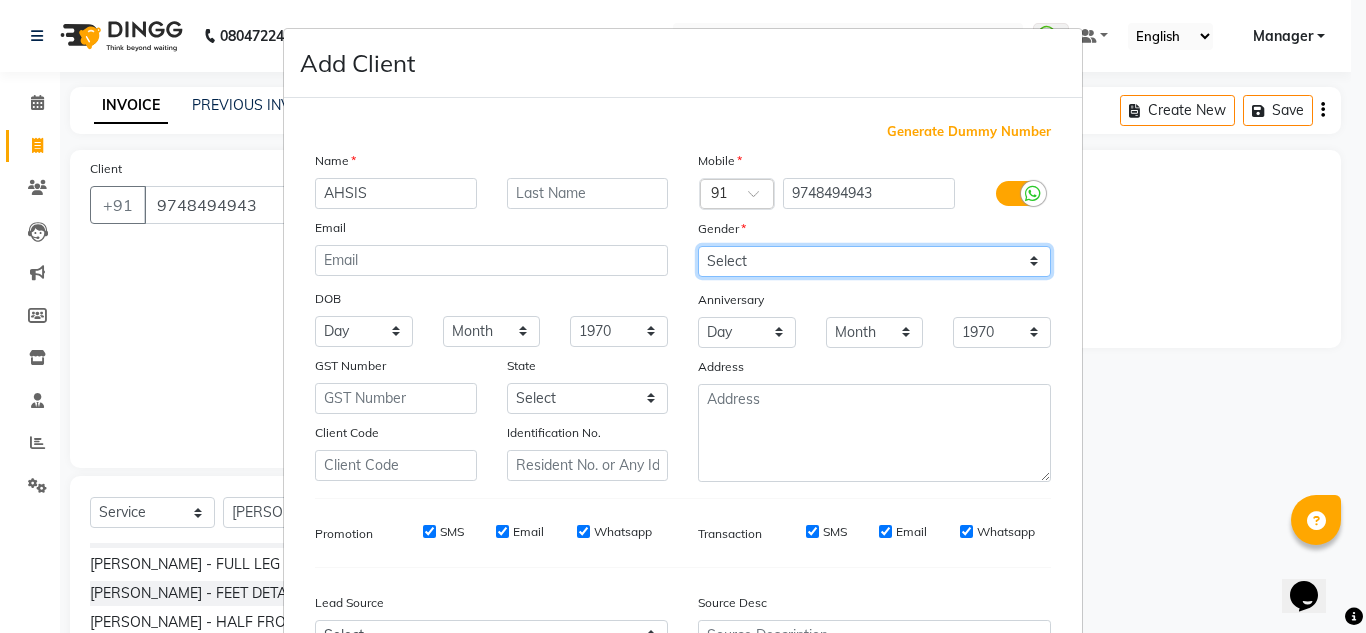 select on "[DEMOGRAPHIC_DATA]" 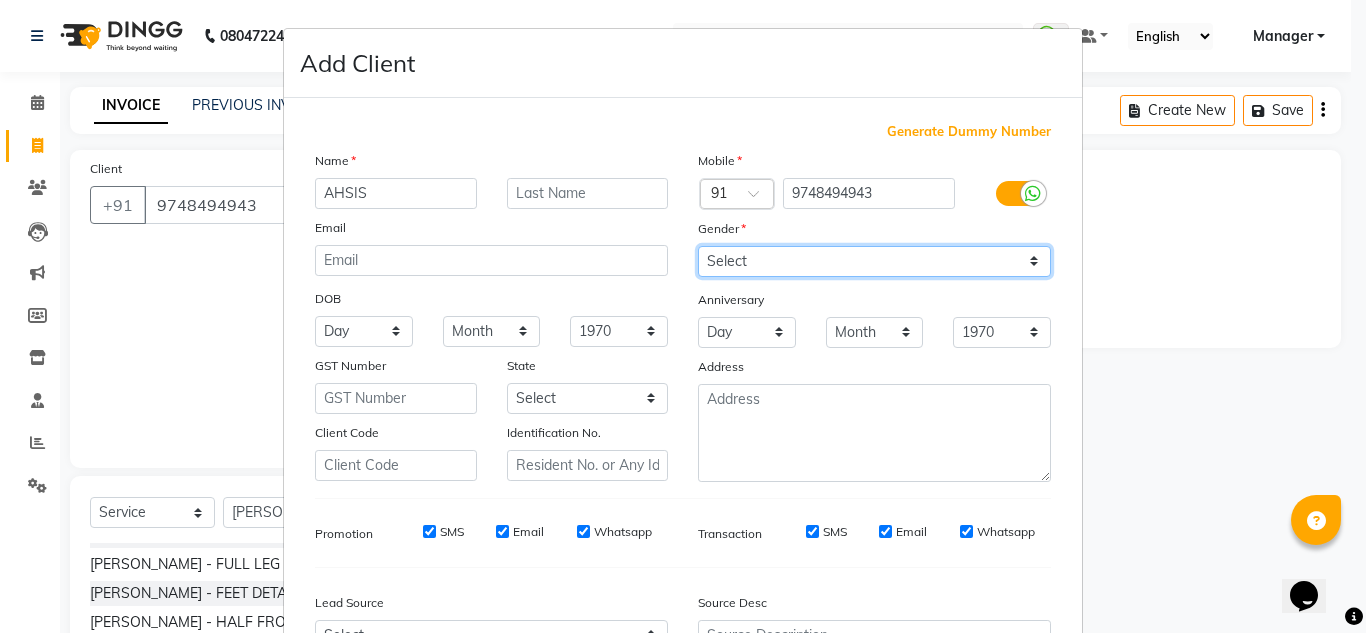 click on "Select [DEMOGRAPHIC_DATA] [DEMOGRAPHIC_DATA] Other Prefer Not To Say" at bounding box center [874, 261] 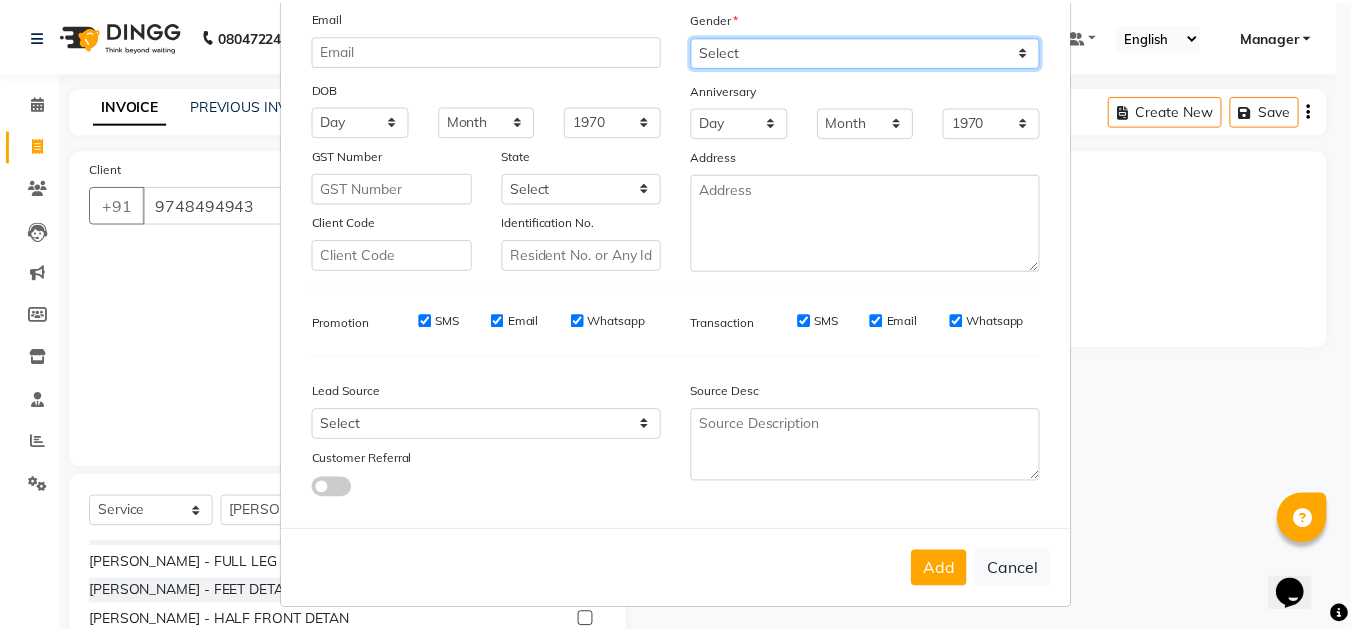 scroll, scrollTop: 216, scrollLeft: 0, axis: vertical 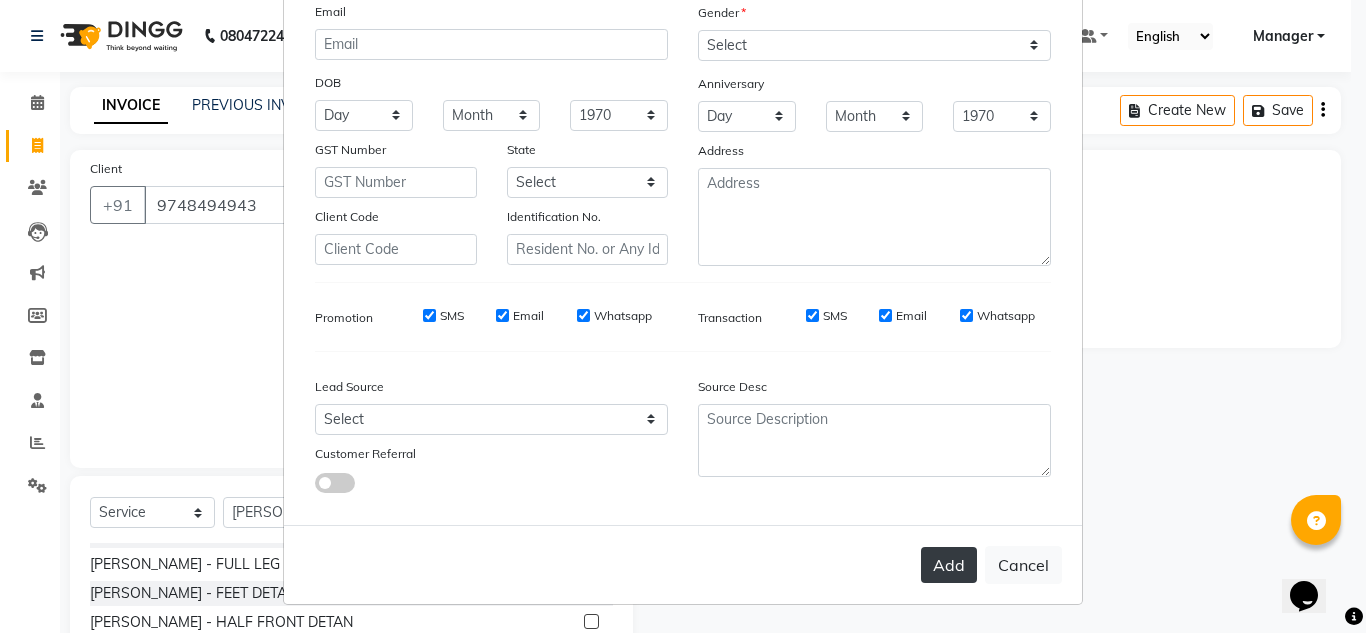 click on "Add" at bounding box center [949, 565] 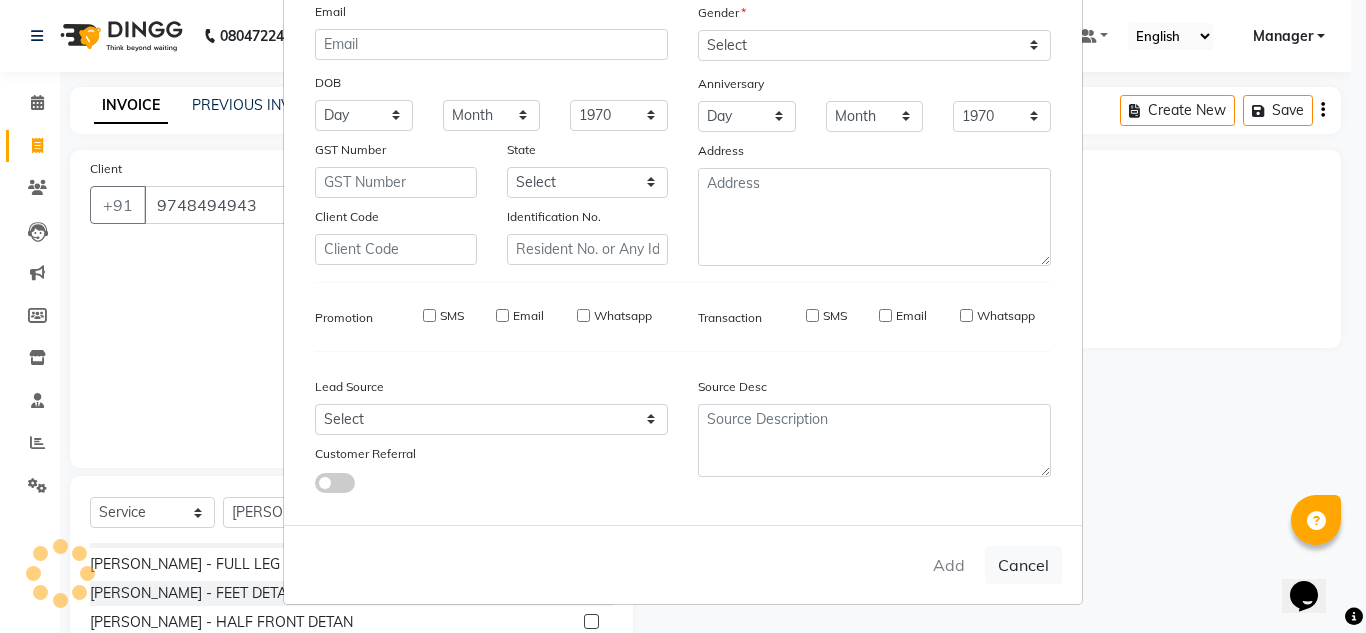 type 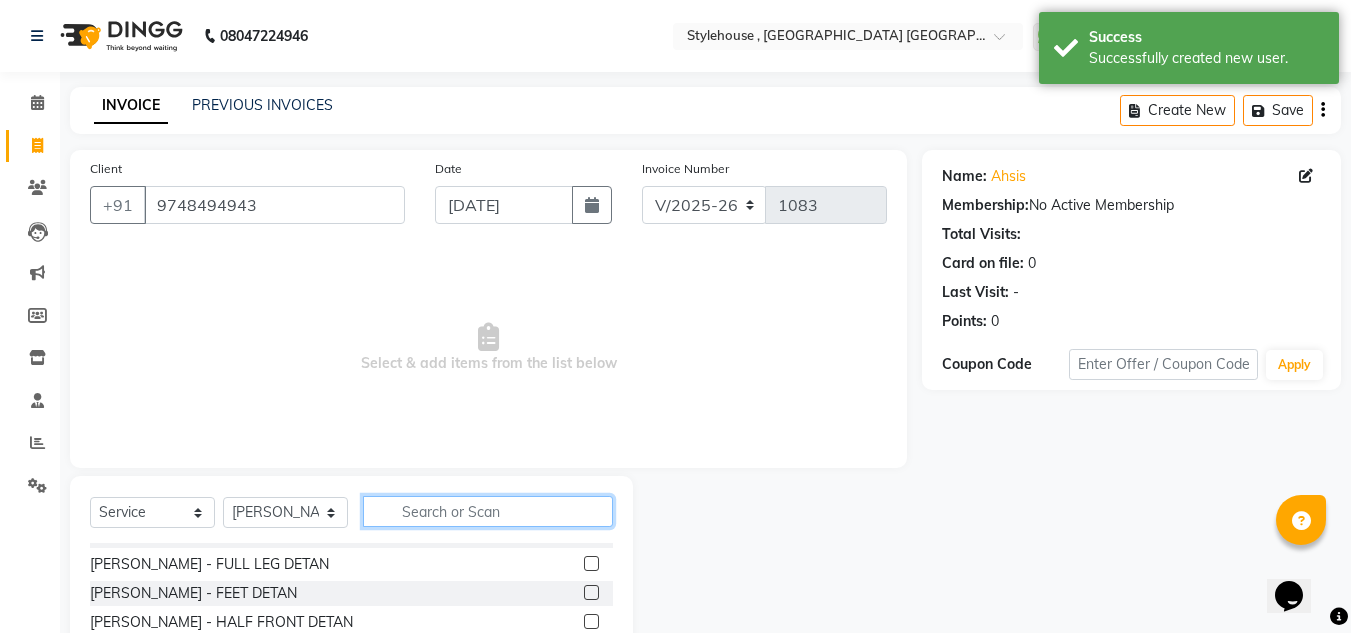 click 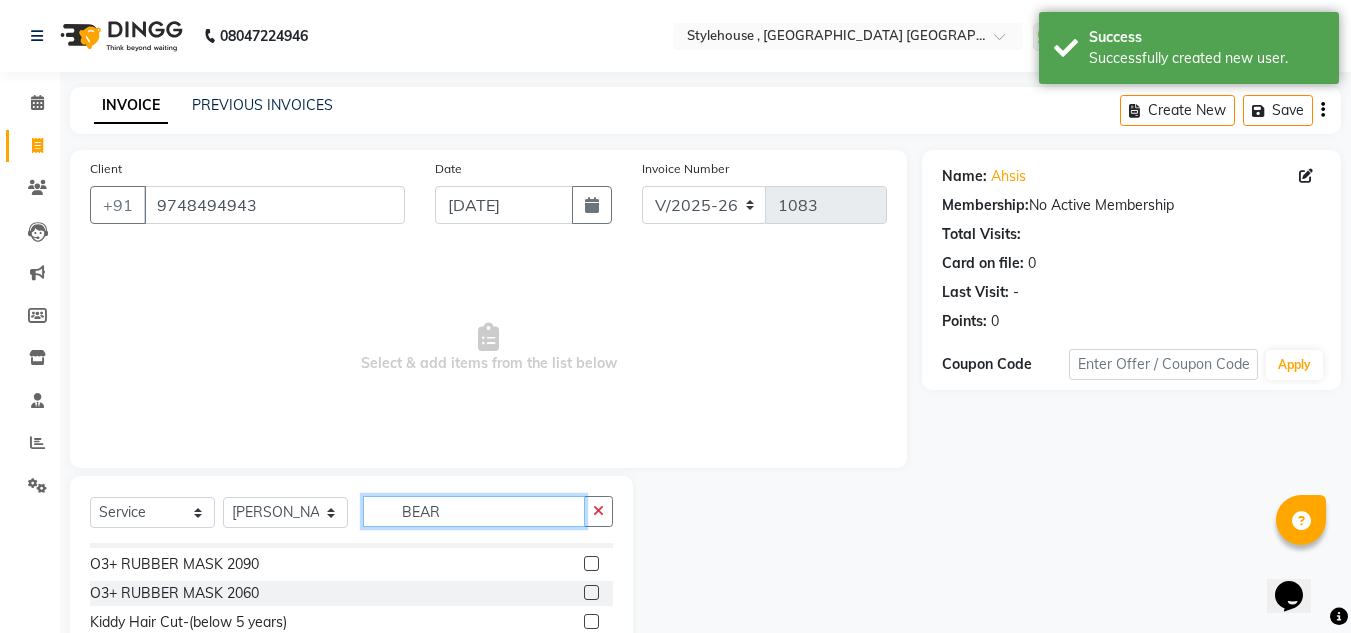 scroll, scrollTop: 0, scrollLeft: 0, axis: both 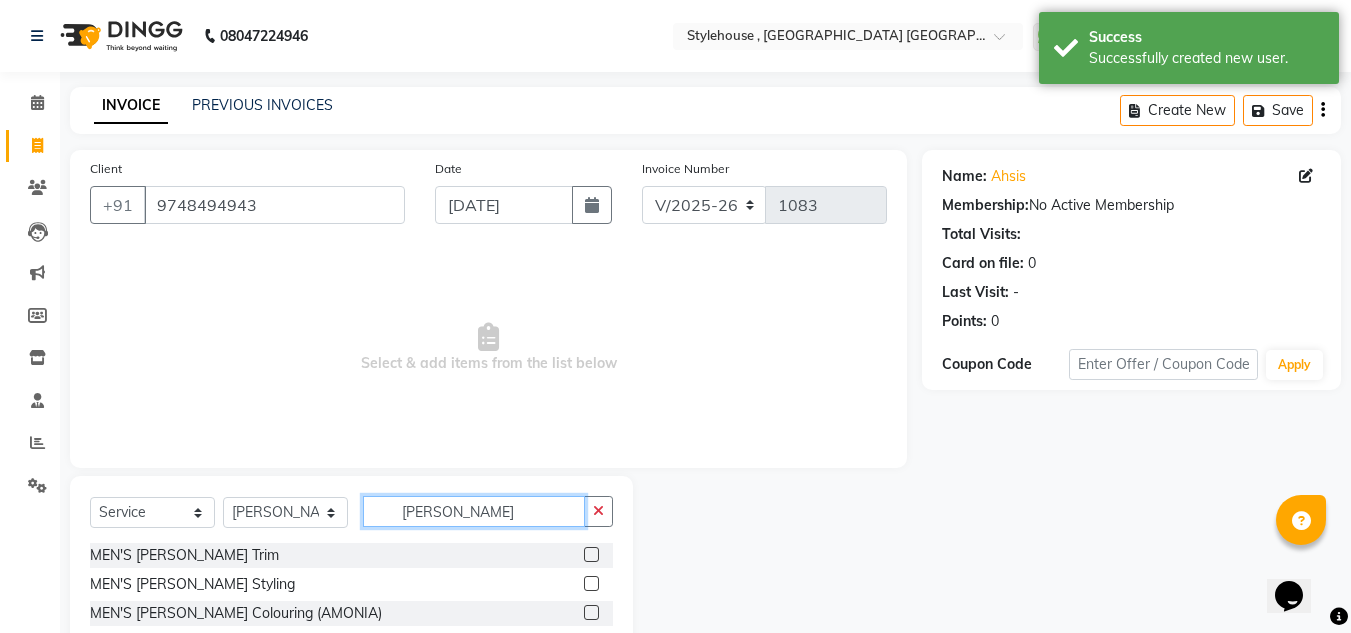 type on "[PERSON_NAME]" 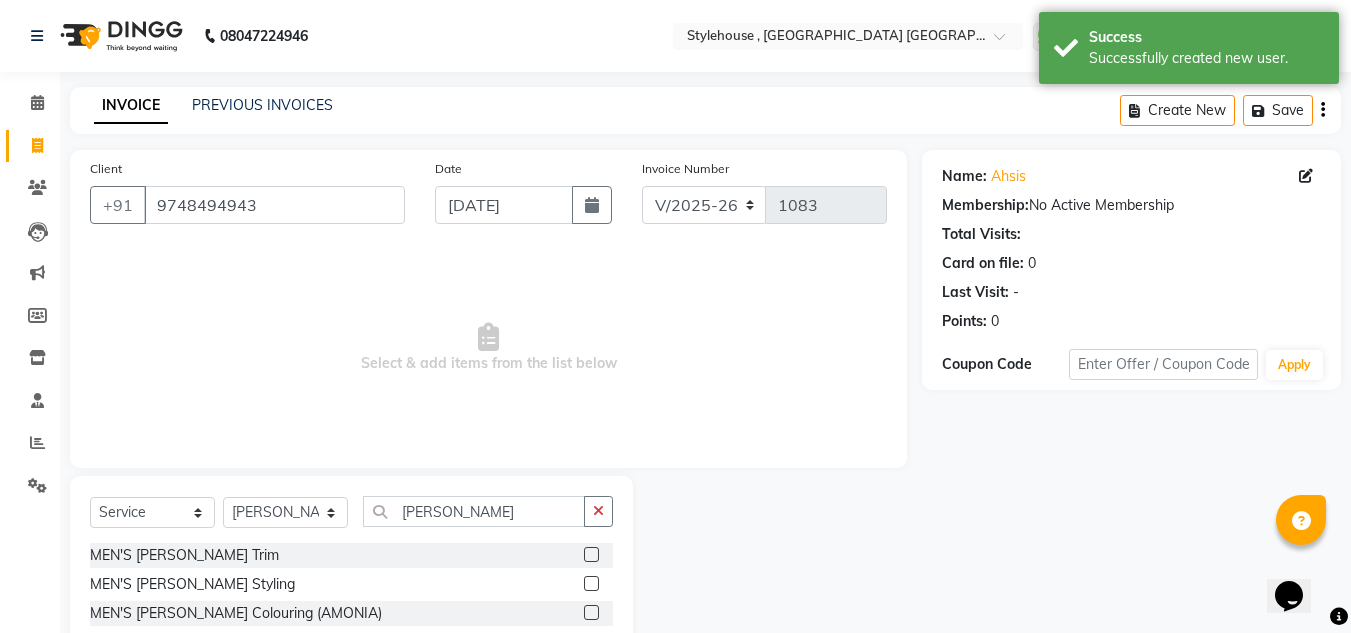 click 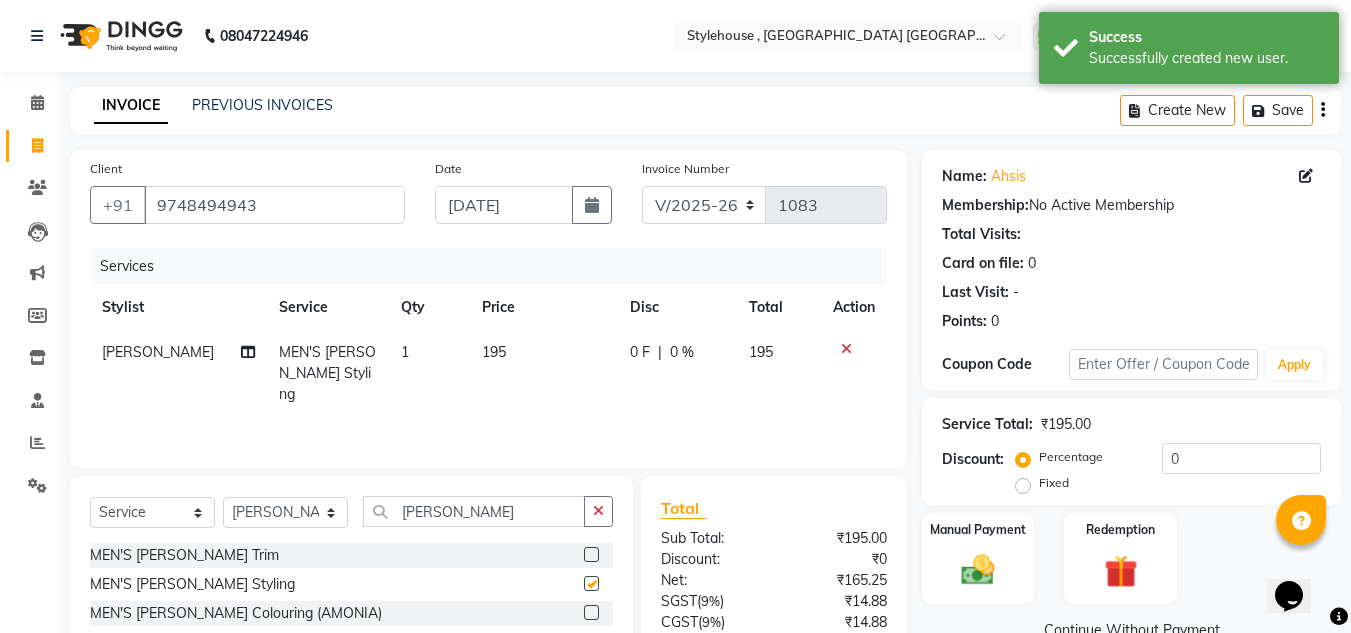 checkbox on "false" 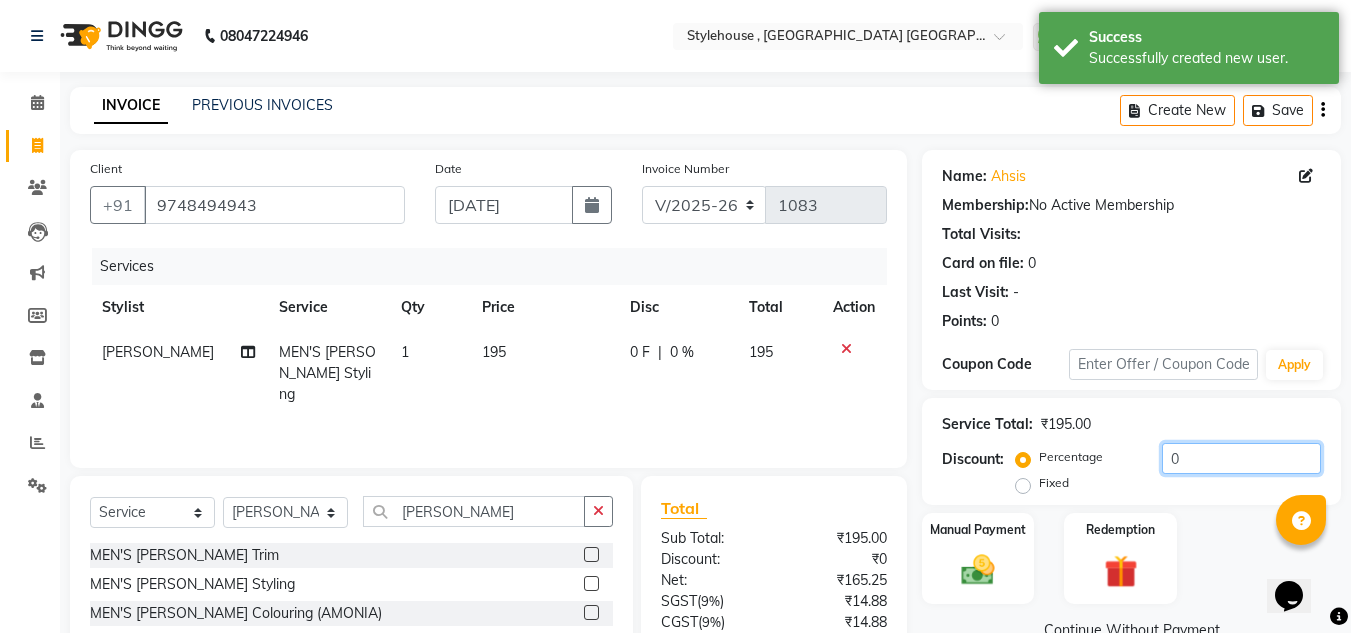 click on "0" 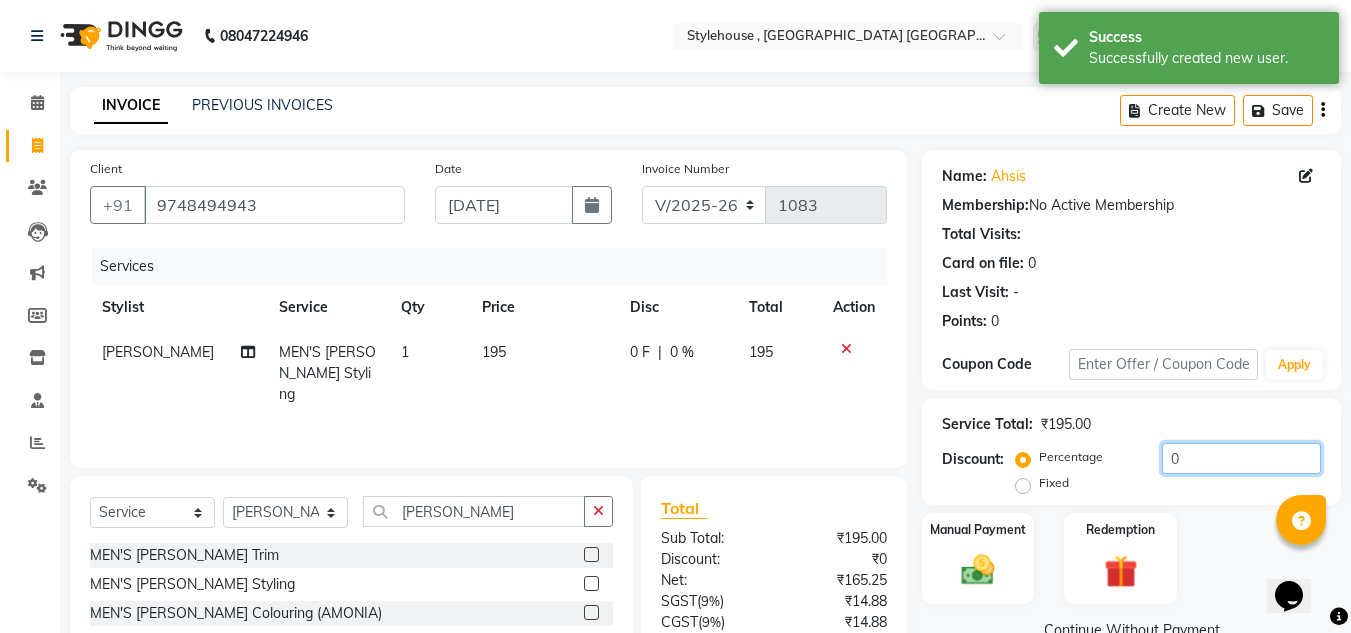 click on "0" 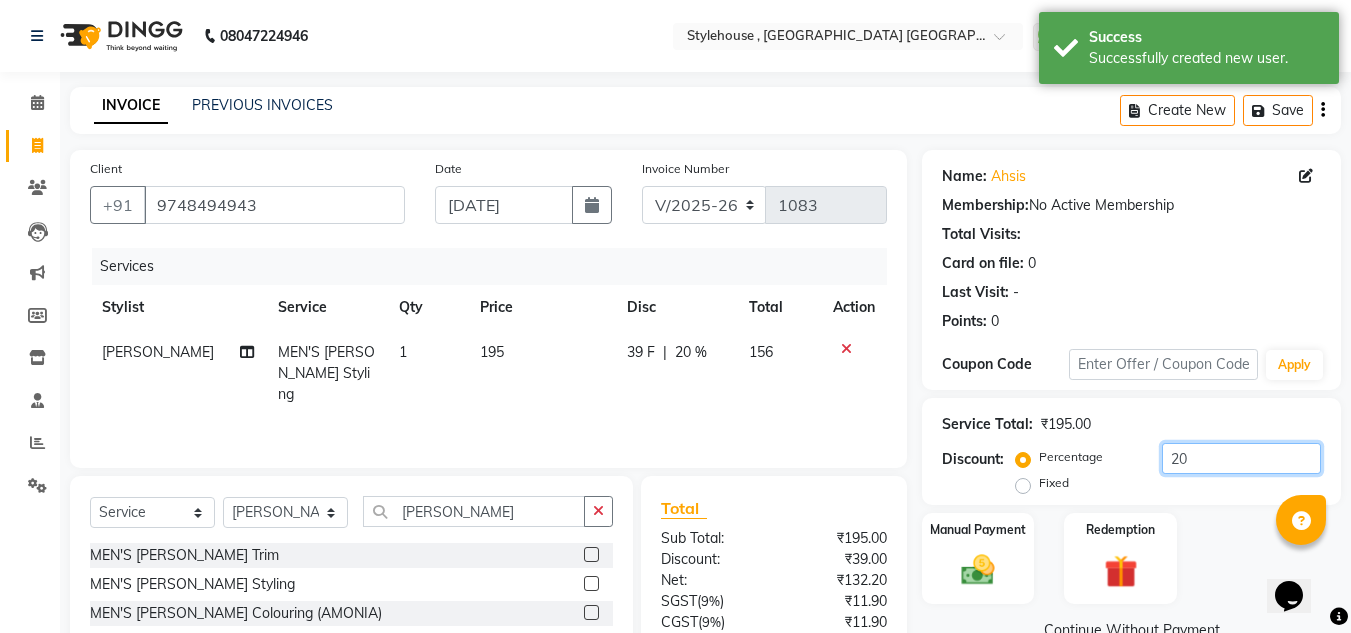 scroll, scrollTop: 167, scrollLeft: 0, axis: vertical 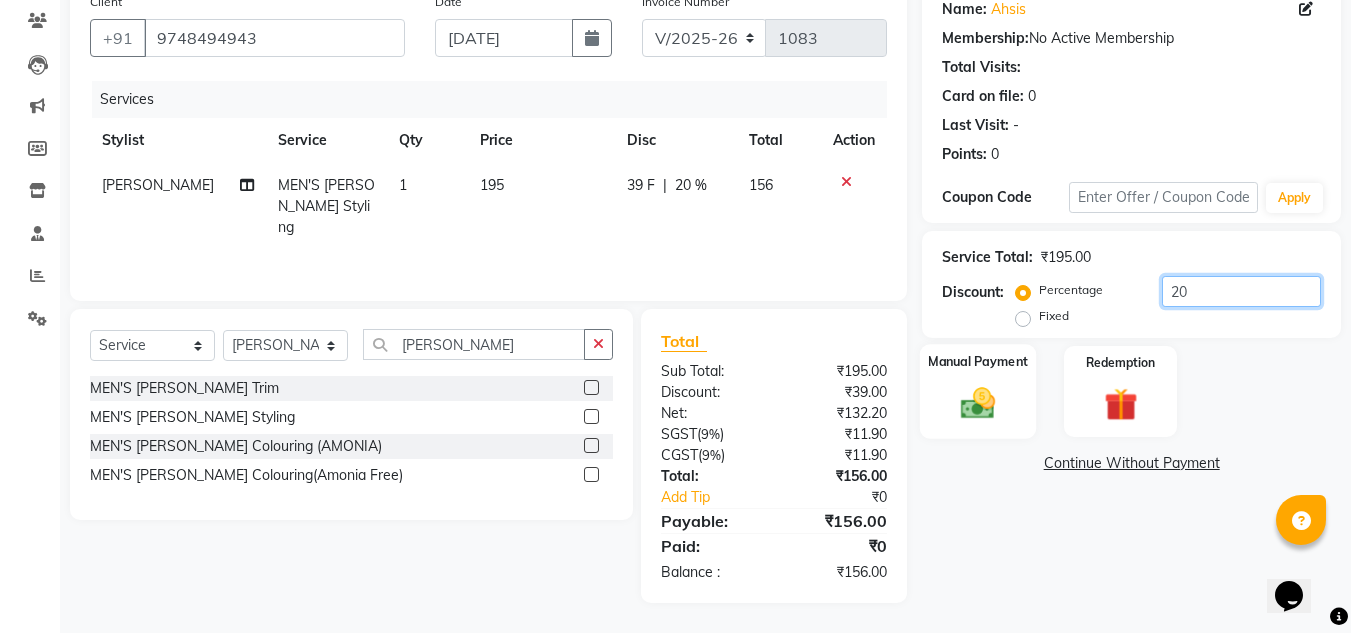 type on "20" 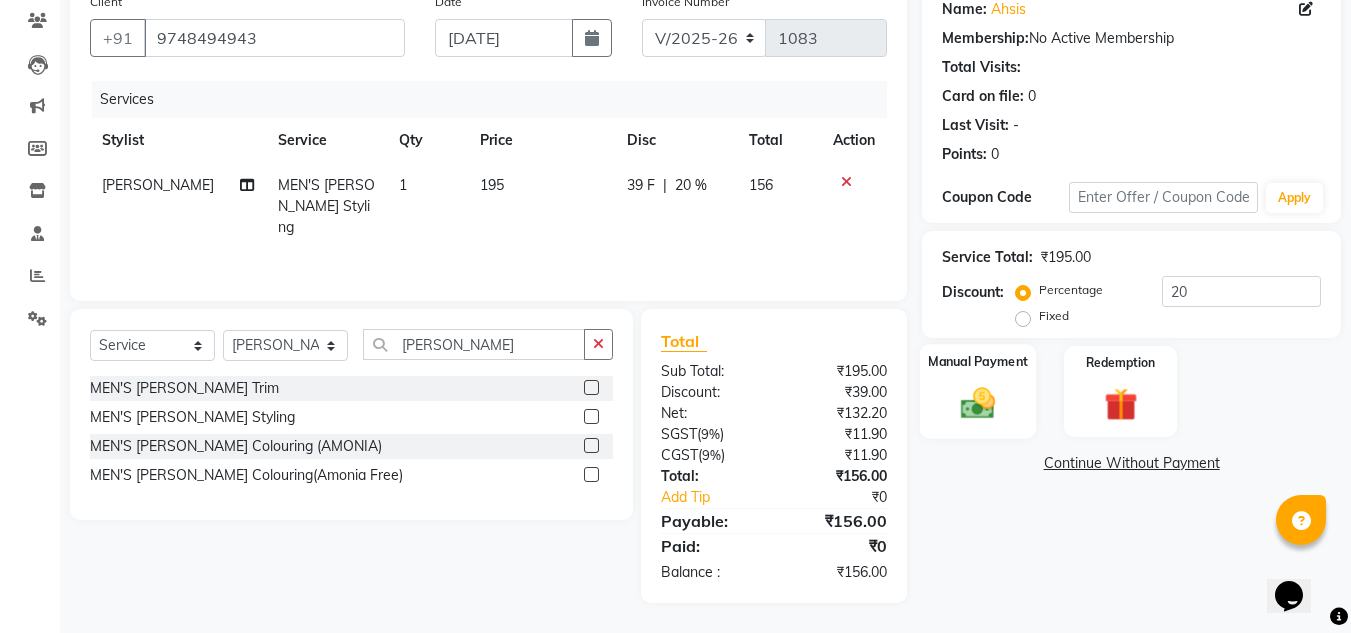 click on "Manual Payment" 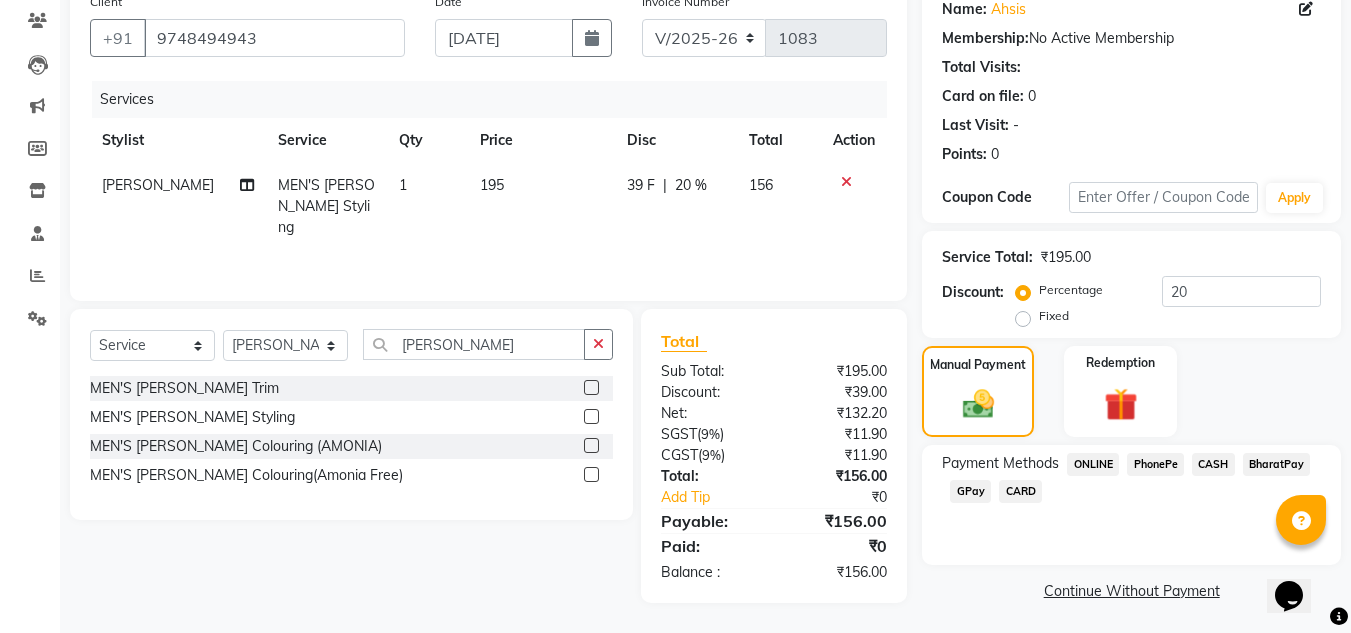 click on "PhonePe" 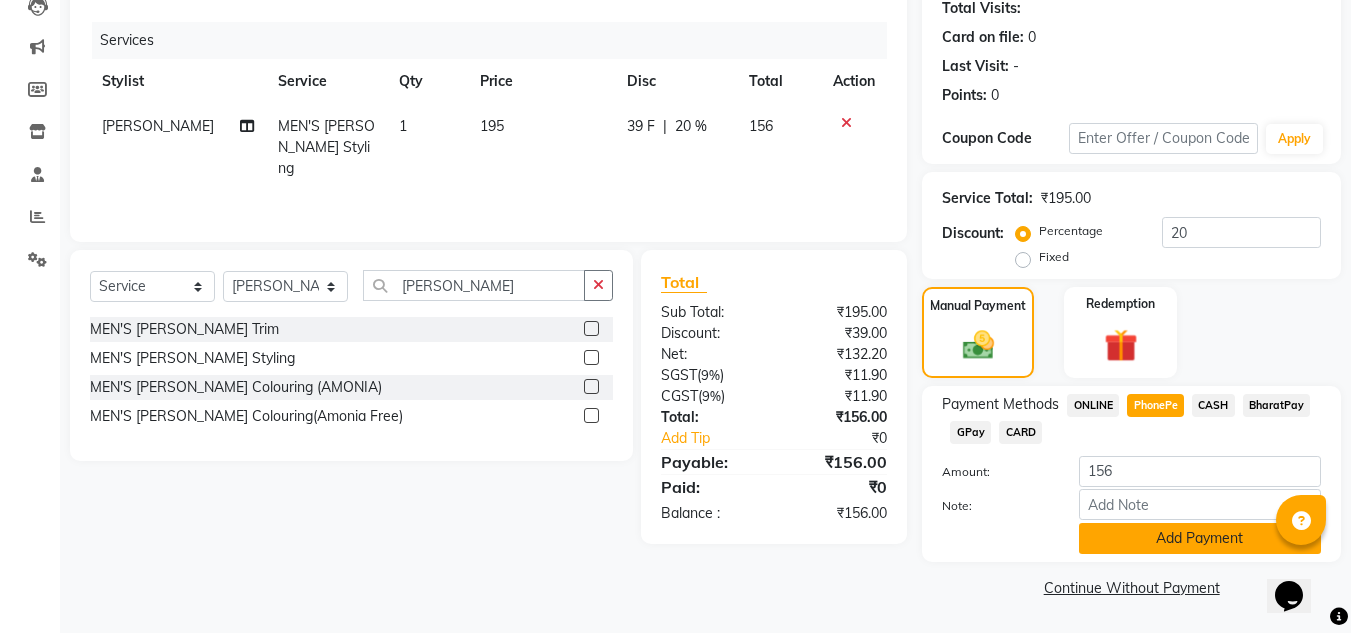click on "Add Payment" 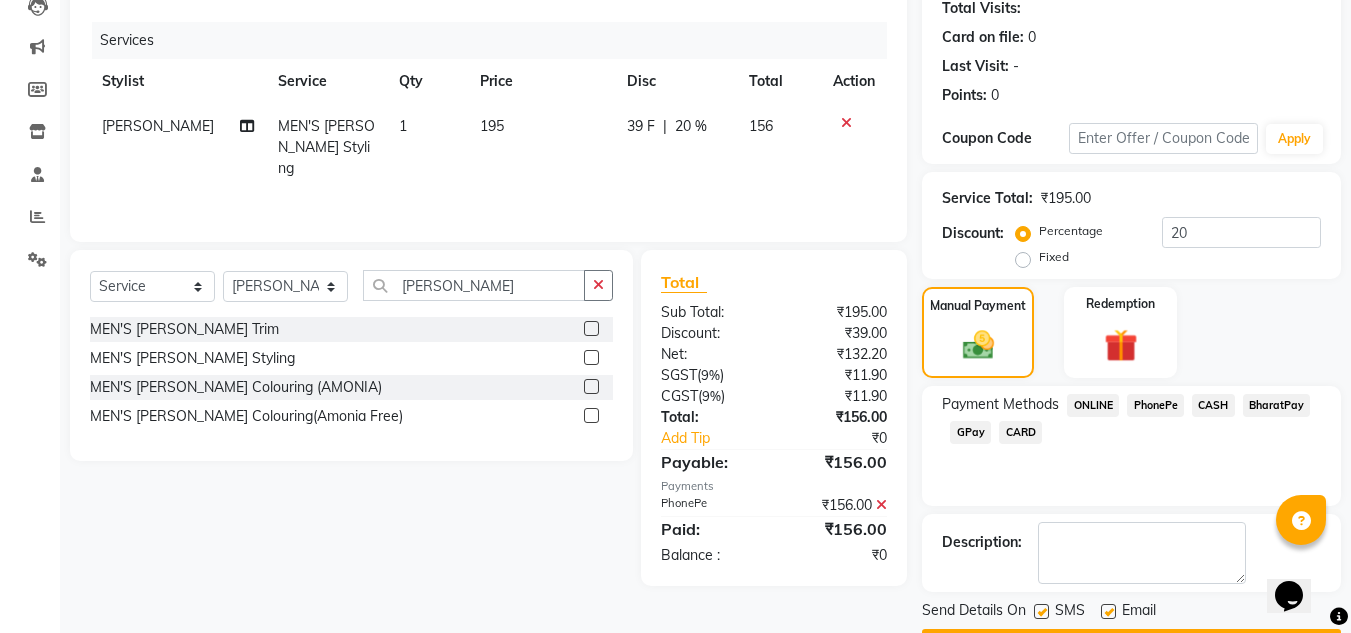 scroll, scrollTop: 283, scrollLeft: 0, axis: vertical 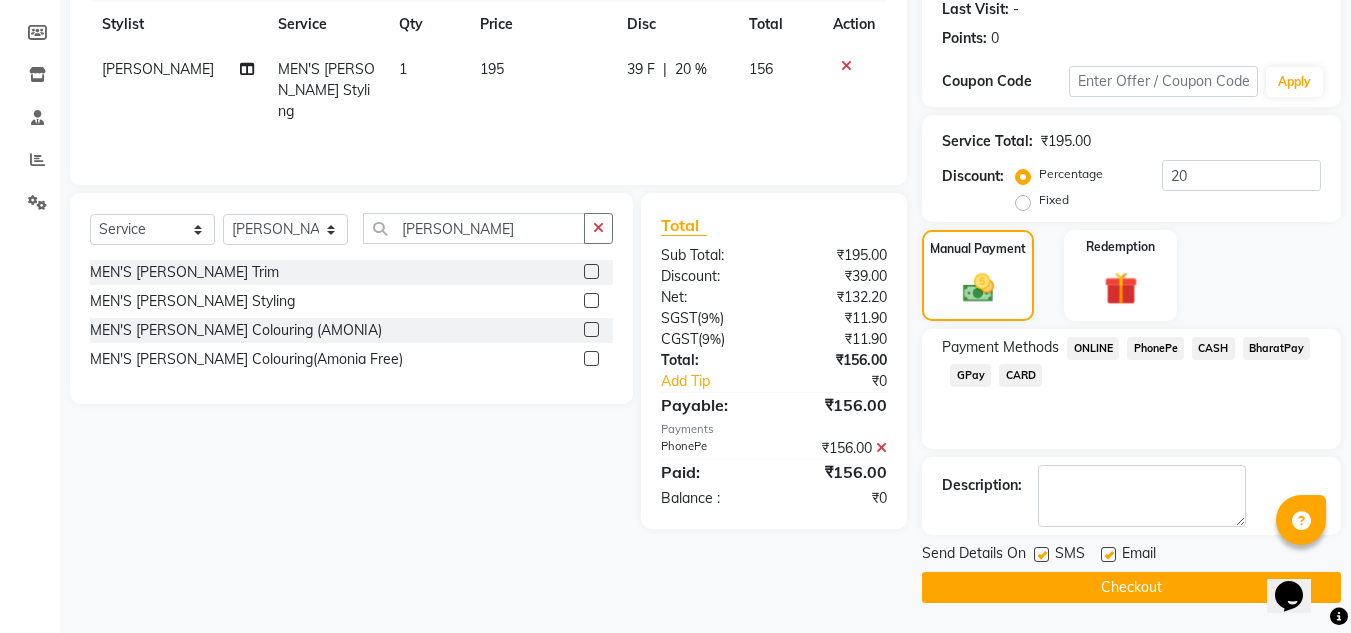 click on "Checkout" 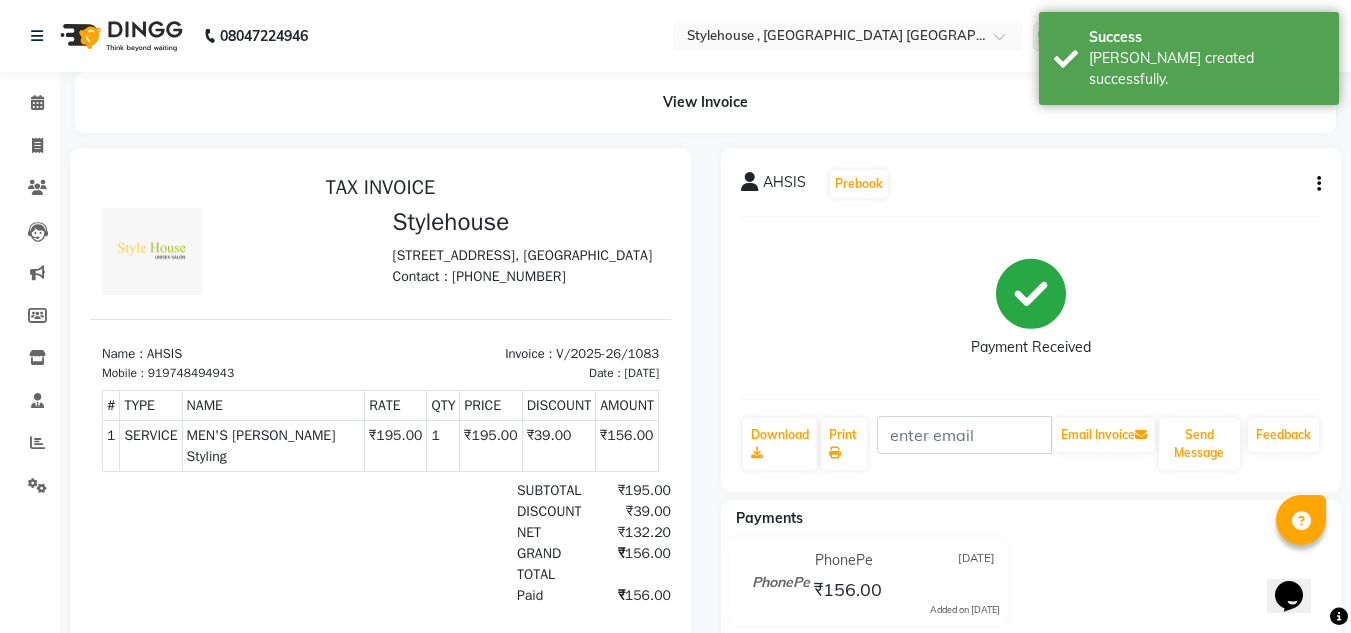 scroll, scrollTop: 0, scrollLeft: 0, axis: both 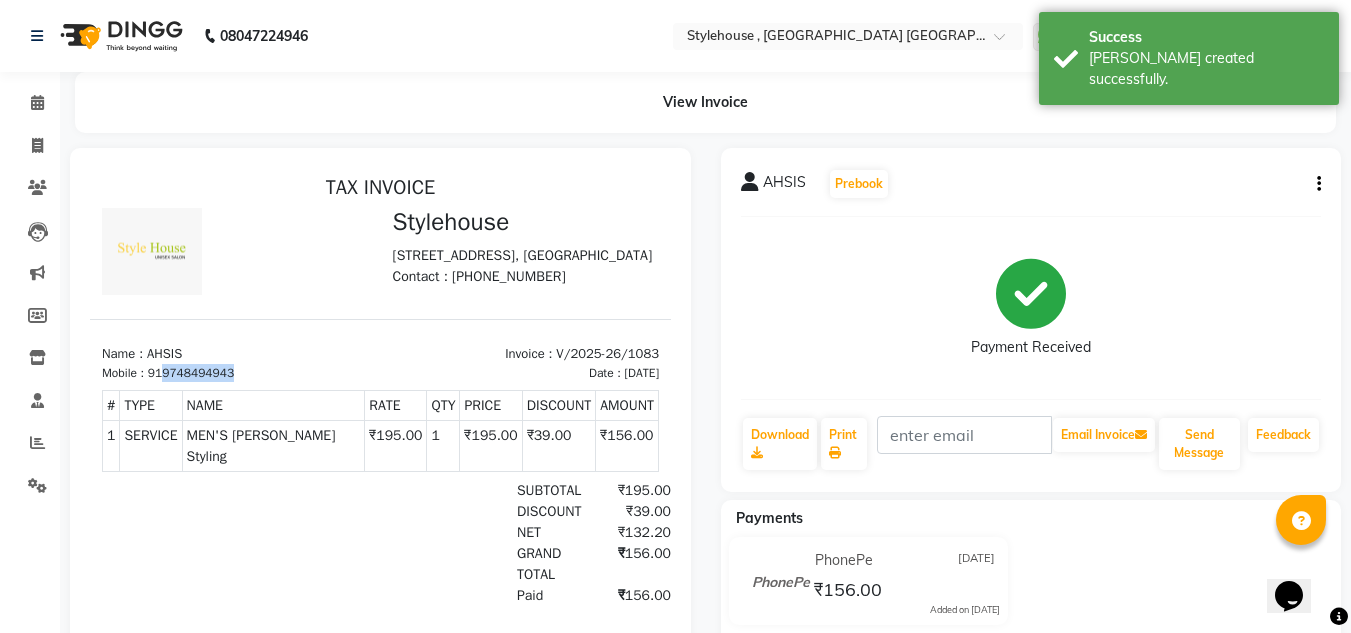 drag, startPoint x: 247, startPoint y: 408, endPoint x: 168, endPoint y: 410, distance: 79.025314 